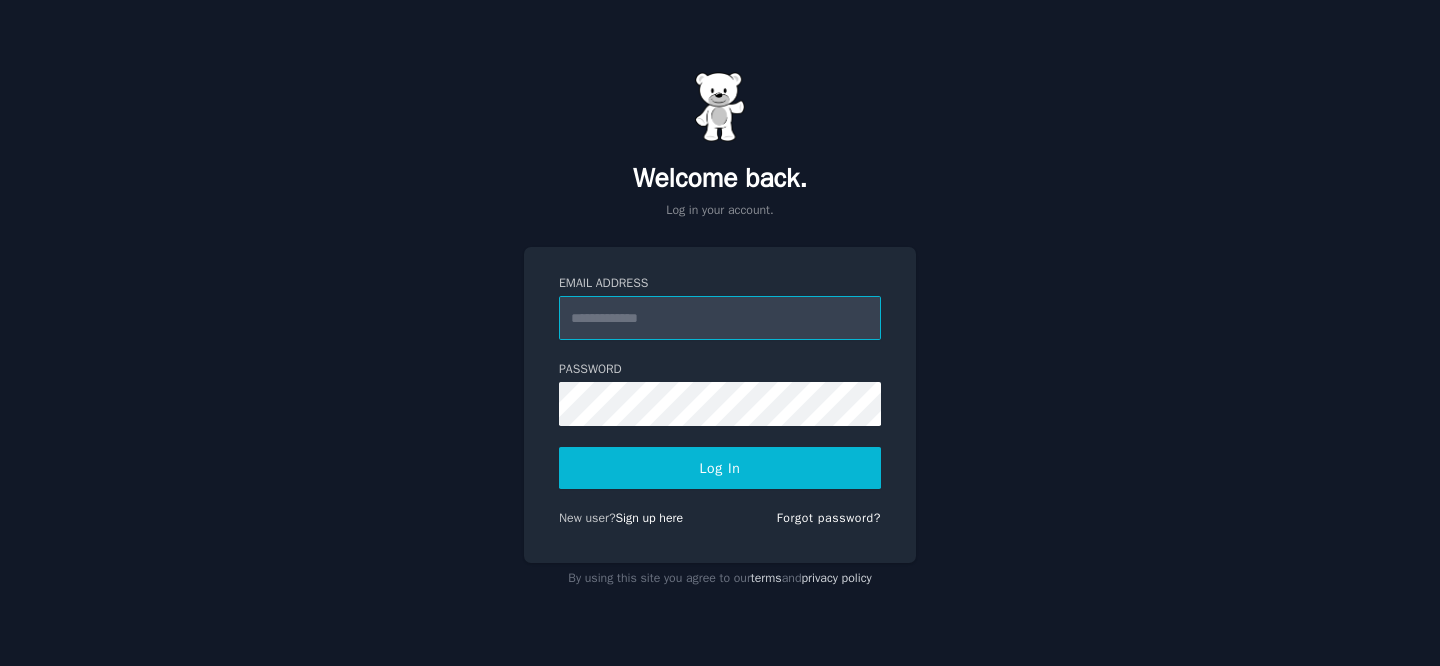 scroll, scrollTop: 0, scrollLeft: 0, axis: both 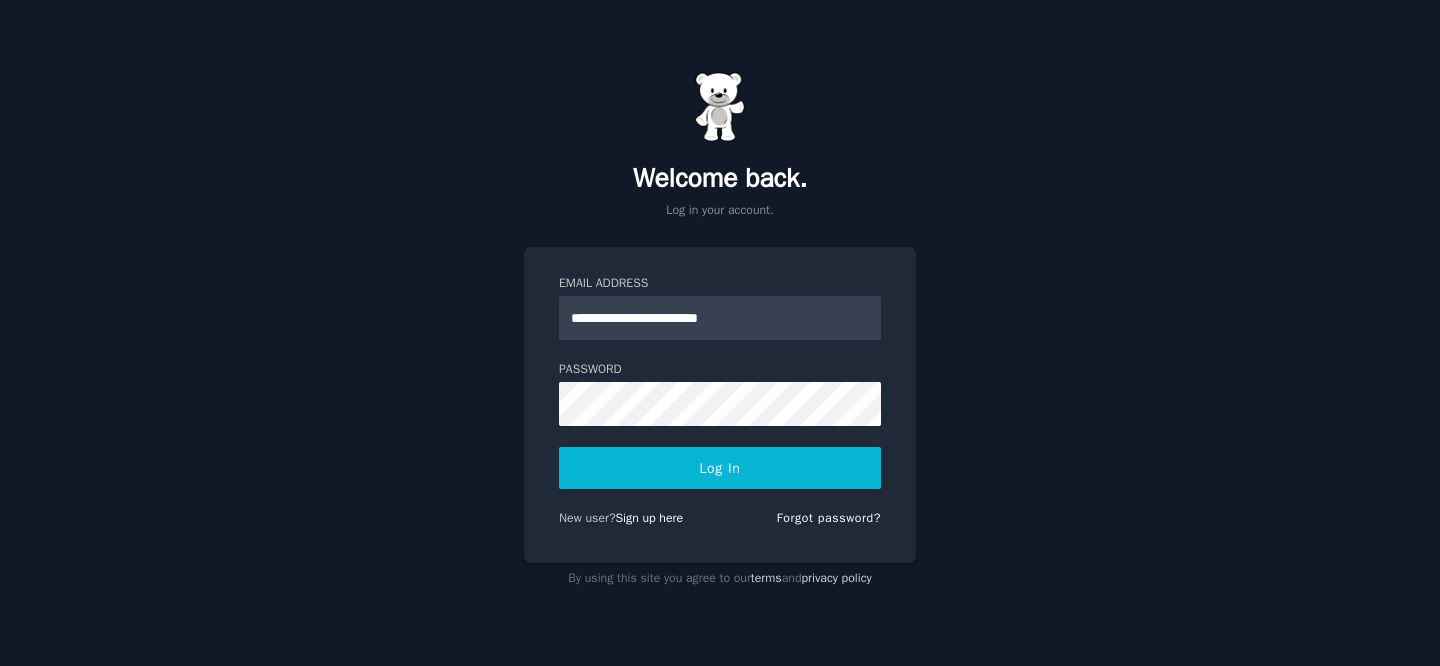 click on "Log In" at bounding box center [720, 468] 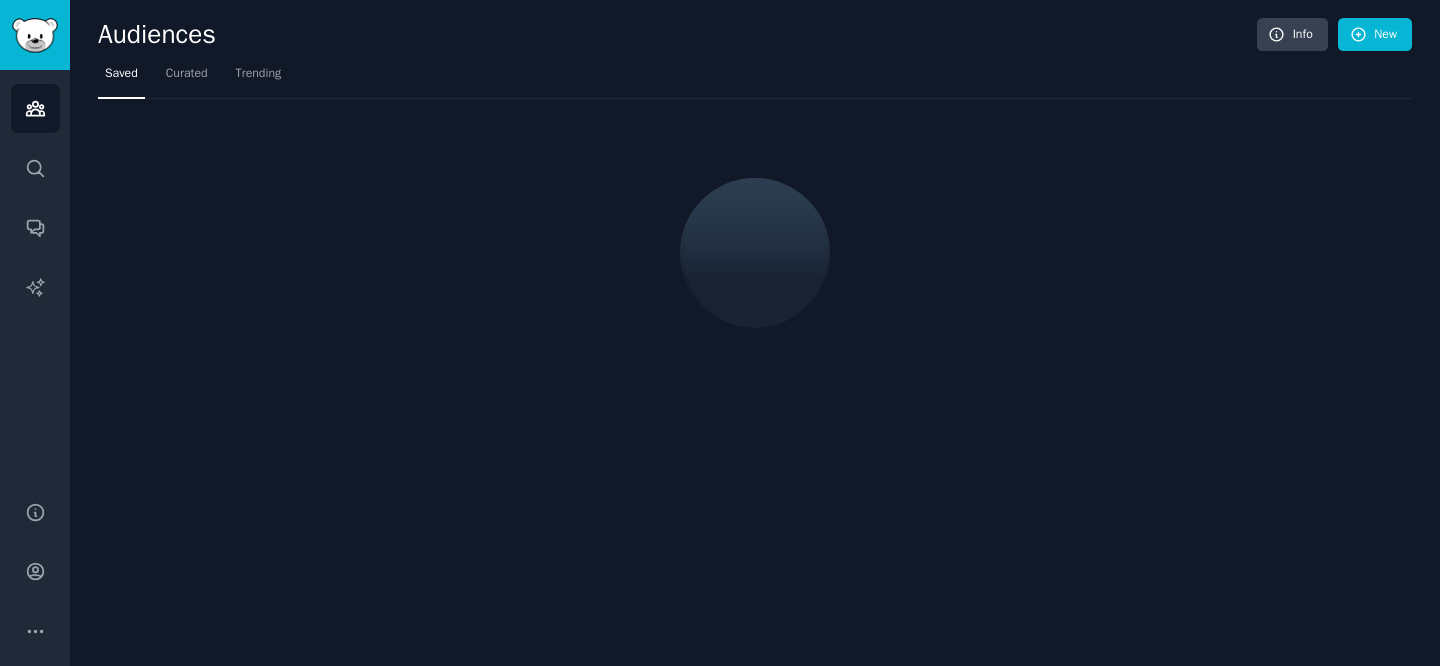 scroll, scrollTop: 0, scrollLeft: 0, axis: both 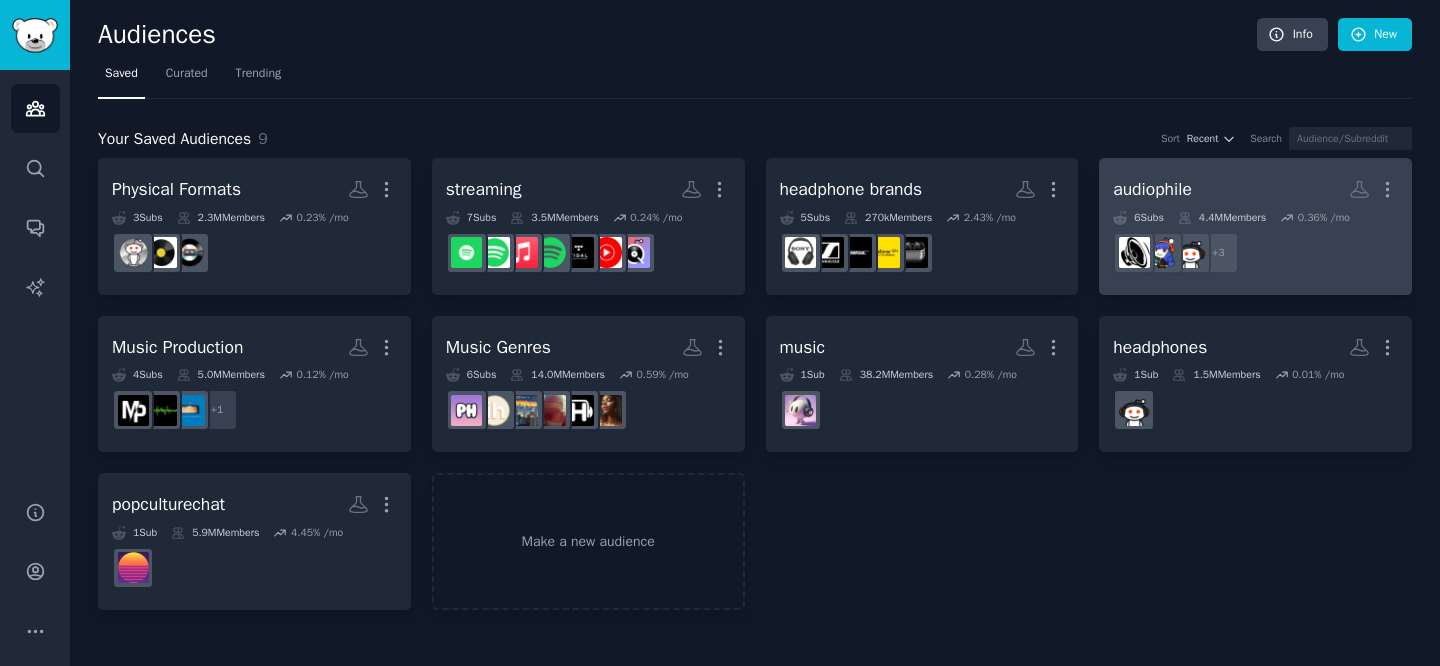 click on "audiophile" at bounding box center [1152, 189] 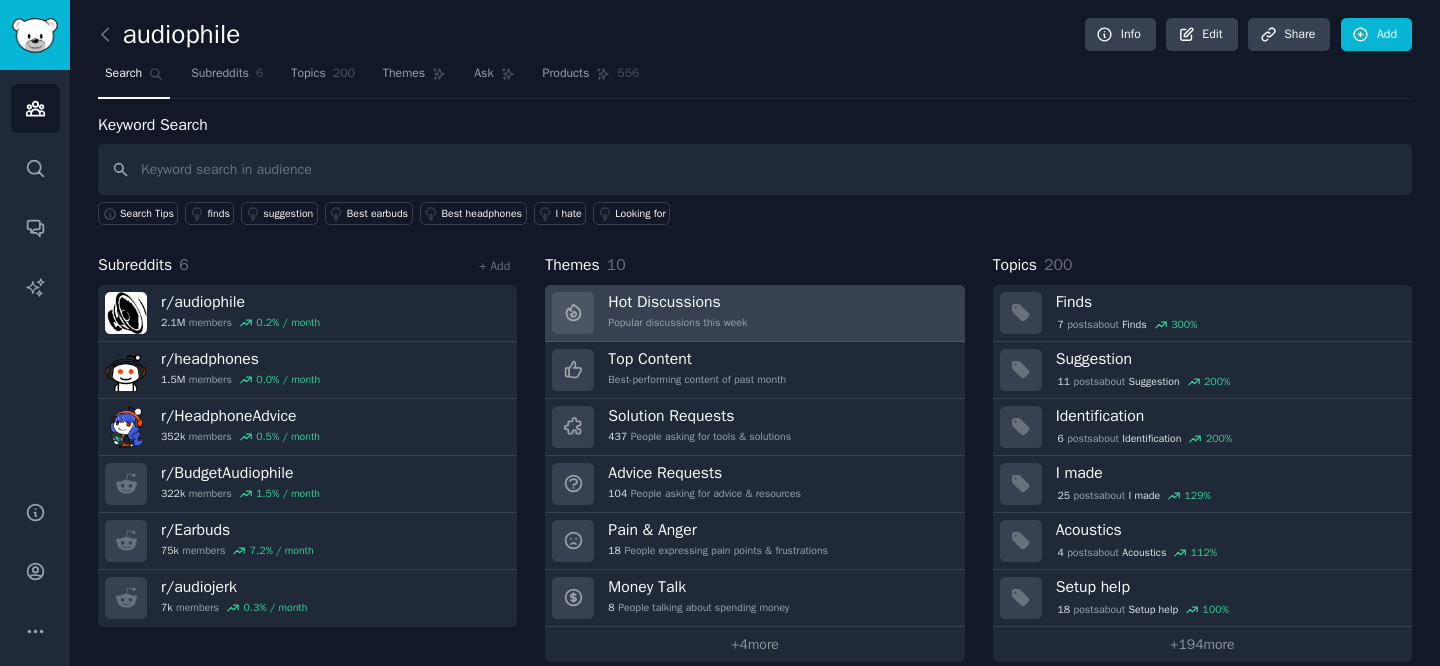 click on "Hot Discussions Popular discussions this week" at bounding box center (677, 313) 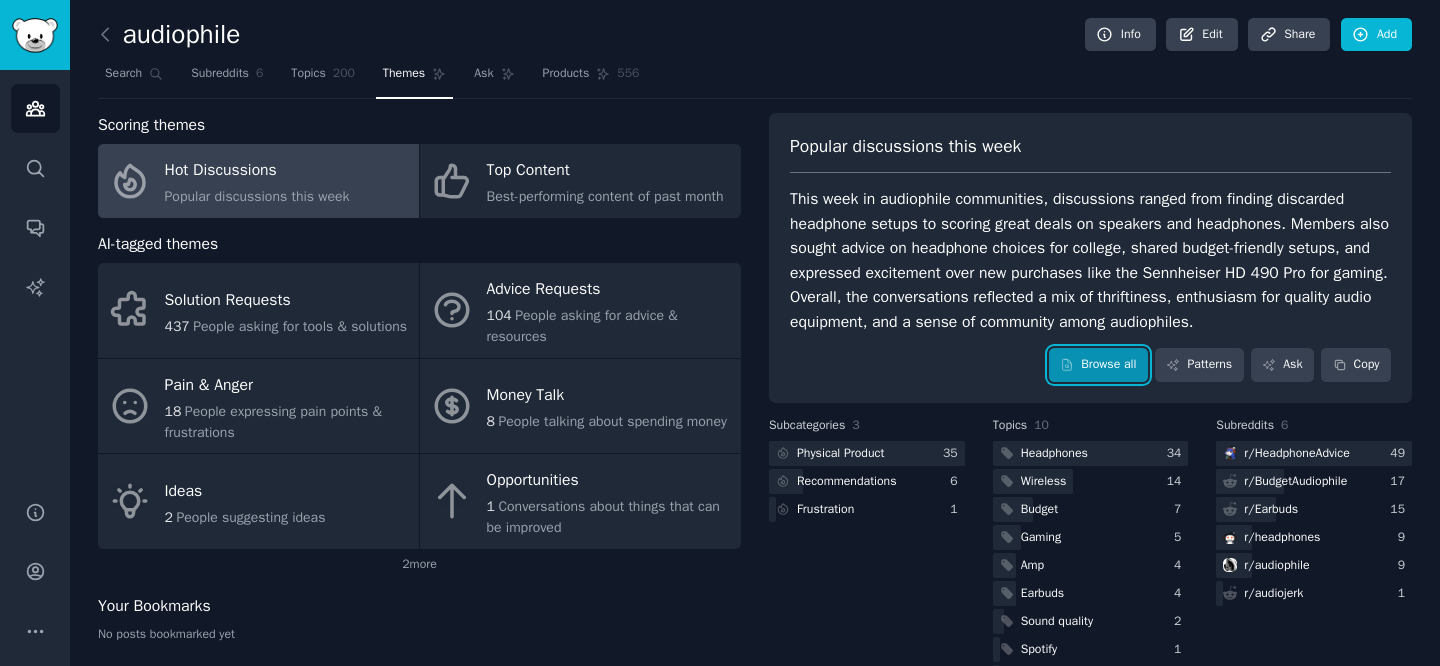 click on "Browse all" at bounding box center (1098, 365) 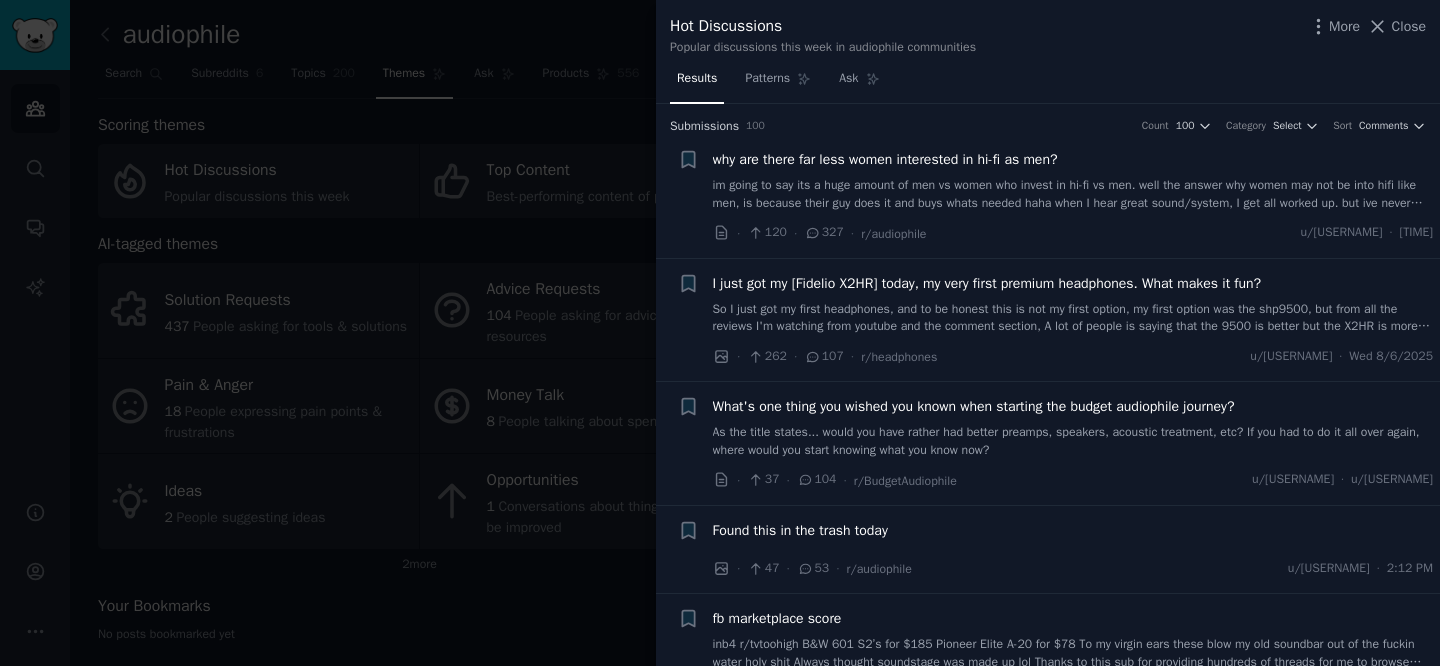 click on "im going to say its a huge amount of men vs women who invest in hi-fi vs men.
well the answer why women may not be into hifi like men, is because their guy does it and buys whats needed haha
when I hear great sound/system, I get all worked up. but ive never had any woman care, or notice much or even get excited much about audio. theyll be fine with tv built in speakers or little pos pc speakers. they all say it sounds "nice" but they dont hear the fine detail and would be fine without the external speakers and just tv speakers.
theyre on the other end of the spectrum
is it a man vs woman gender thing like men like to wrench on their motorcycles/and diy while women do their women interests?
why is hifi audio a predominantly male hobby?
I dont know many single women who care or invest in HIFi vs many single men, like me who care. any woman I spoke to says "meh" she doesnt care." at bounding box center (1073, 194) 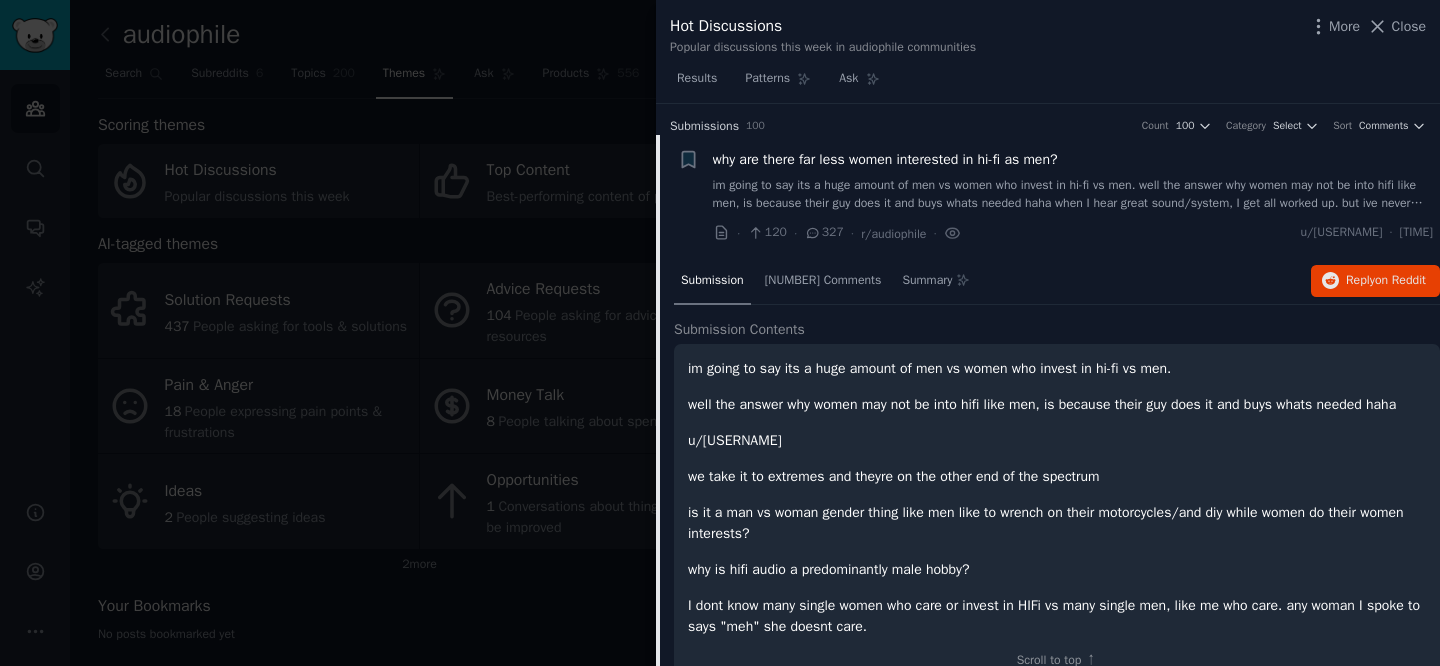 scroll, scrollTop: 31, scrollLeft: 0, axis: vertical 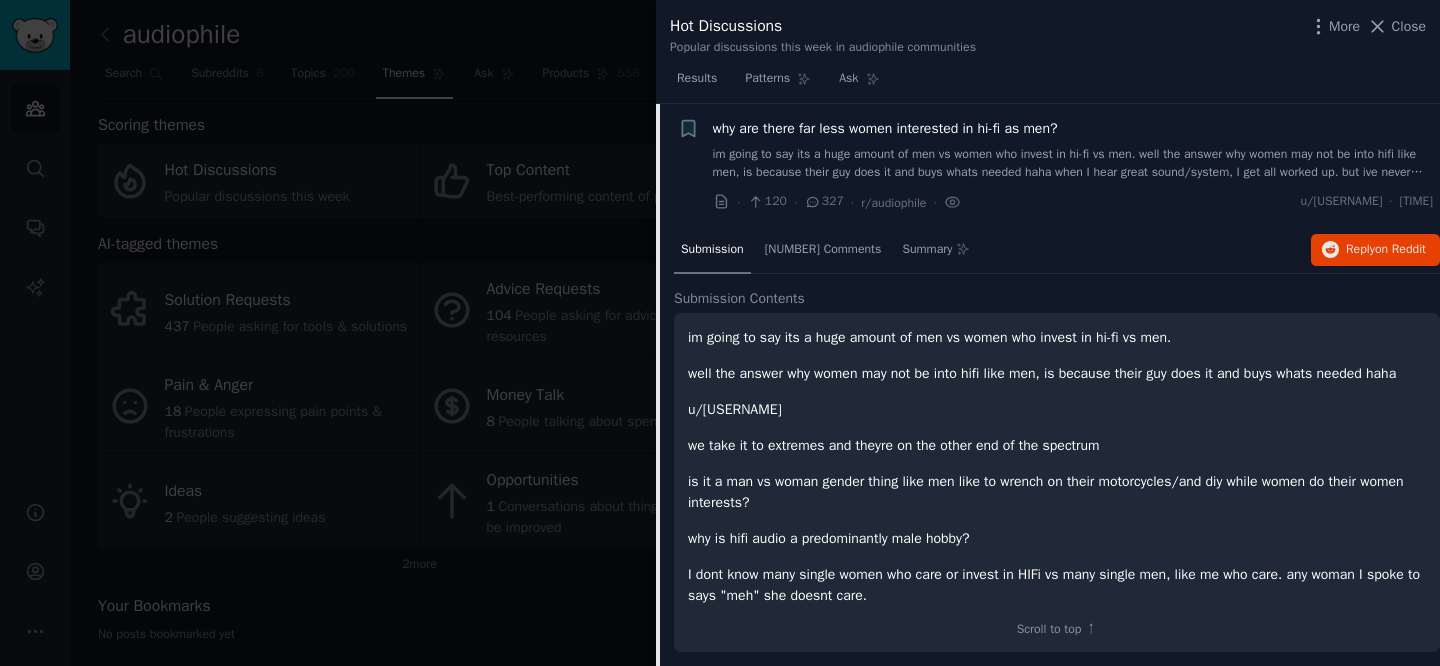 click on "im going to say its a huge amount of men vs women who invest in hi-fi vs men.
well the answer why women may not be into hifi like men, is because their guy does it and buys whats needed haha
when I hear great sound/system, I get all worked up. but ive never had any woman care, or notice much or even get excited much about audio. theyll be fine with tv built in speakers or little pos pc speakers. they all say it sounds "nice" but they dont hear the fine detail and would be fine without the external speakers and just tv speakers.
theyre on the other end of the spectrum
is it a man vs woman gender thing like men like to wrench on their motorcycles/and diy while women do their women interests?
why is hifi audio a predominantly male hobby?
I dont know many single women who care or invest in HIFi vs many single men, like me who care. any woman I spoke to says "meh" she doesnt care." at bounding box center (1073, 163) 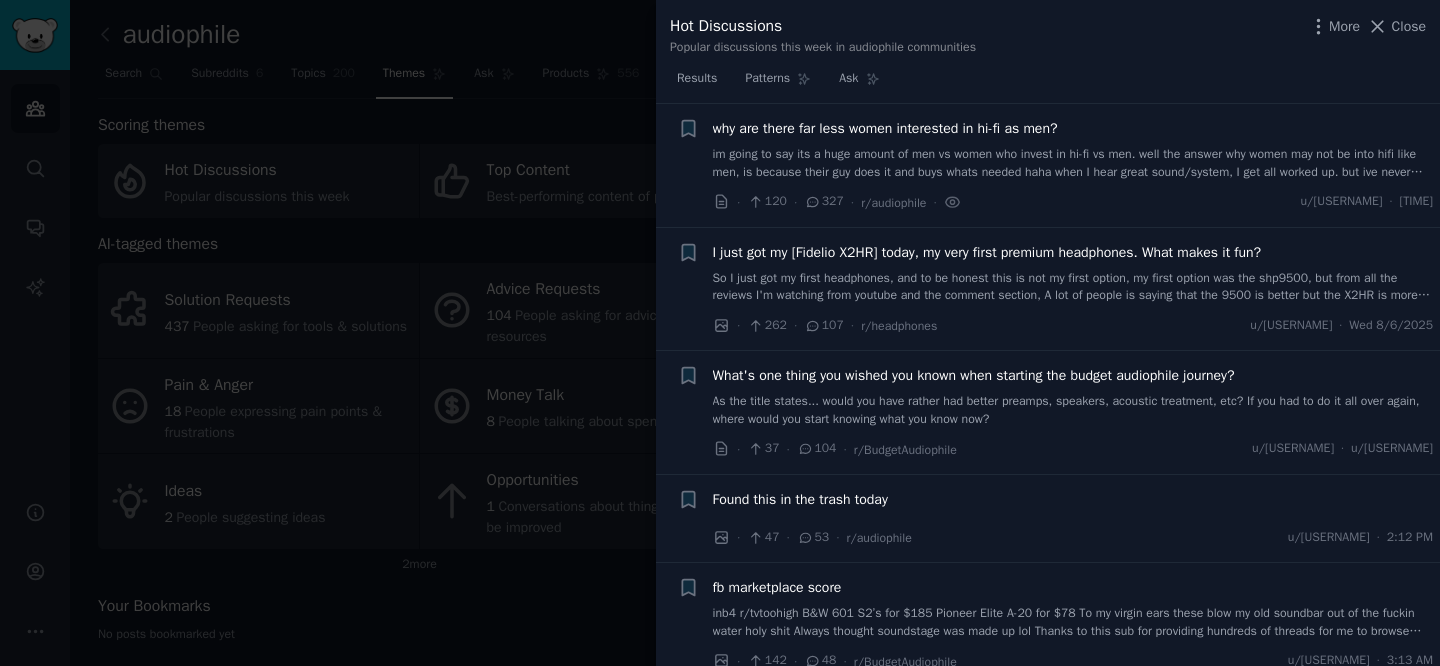 click on "So I just got my first headphones, and to be honest this is not my first option, my first option was the shp9500, but from all the reviews I'm watching from youtube and the comment section, A lot of people is saying that the 9500 is better but the X2HR is more fun, now that I got my hands on this, why?" at bounding box center [1073, 287] 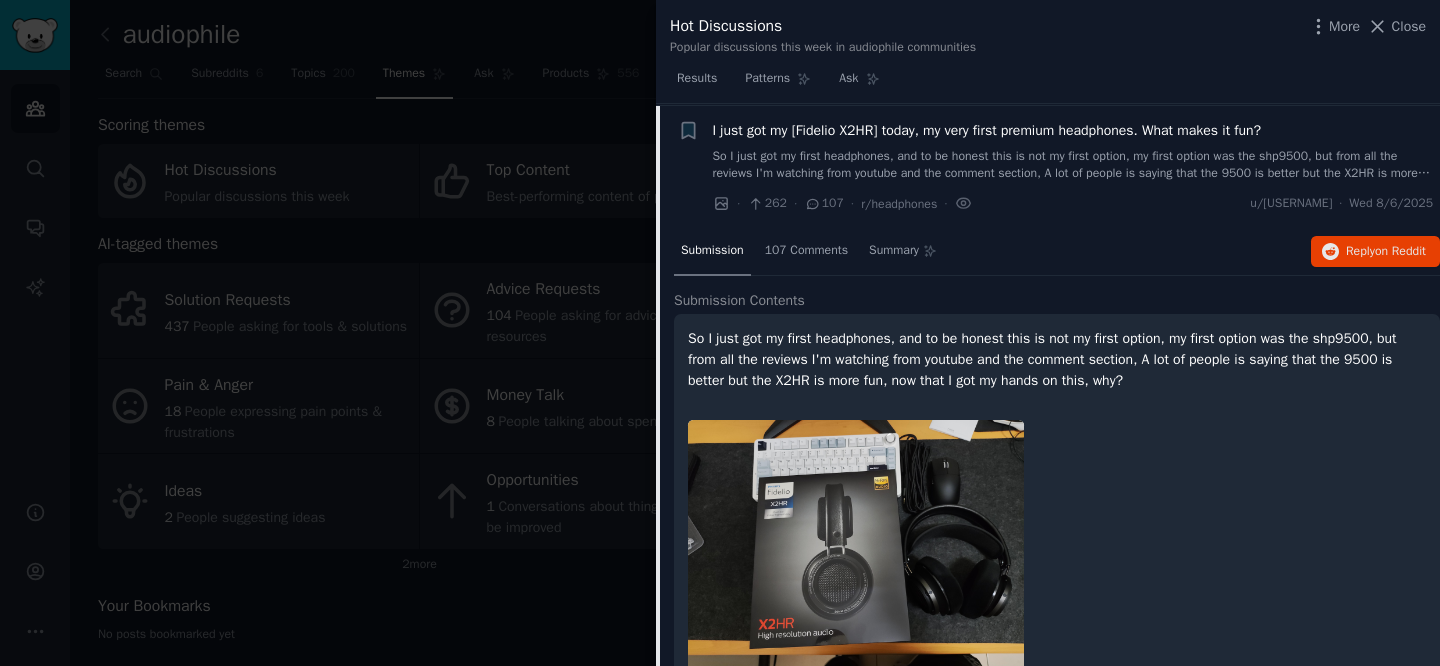 scroll, scrollTop: 155, scrollLeft: 0, axis: vertical 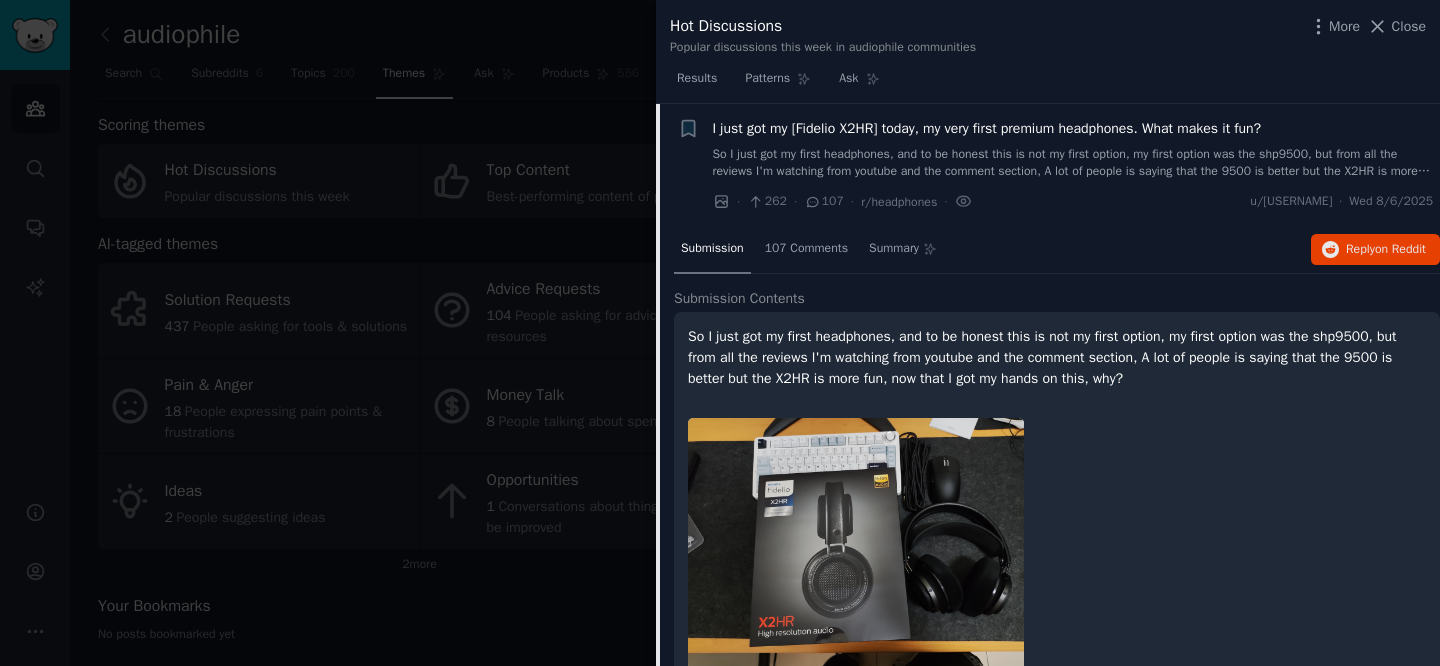 click on "So I just got my first headphones, and to be honest this is not my first option, my first option was the shp9500, but from all the reviews I'm watching from youtube and the comment section, A lot of people is saying that the 9500 is better but the X2HR is more fun, now that I got my hands on this, why?" at bounding box center [1073, 163] 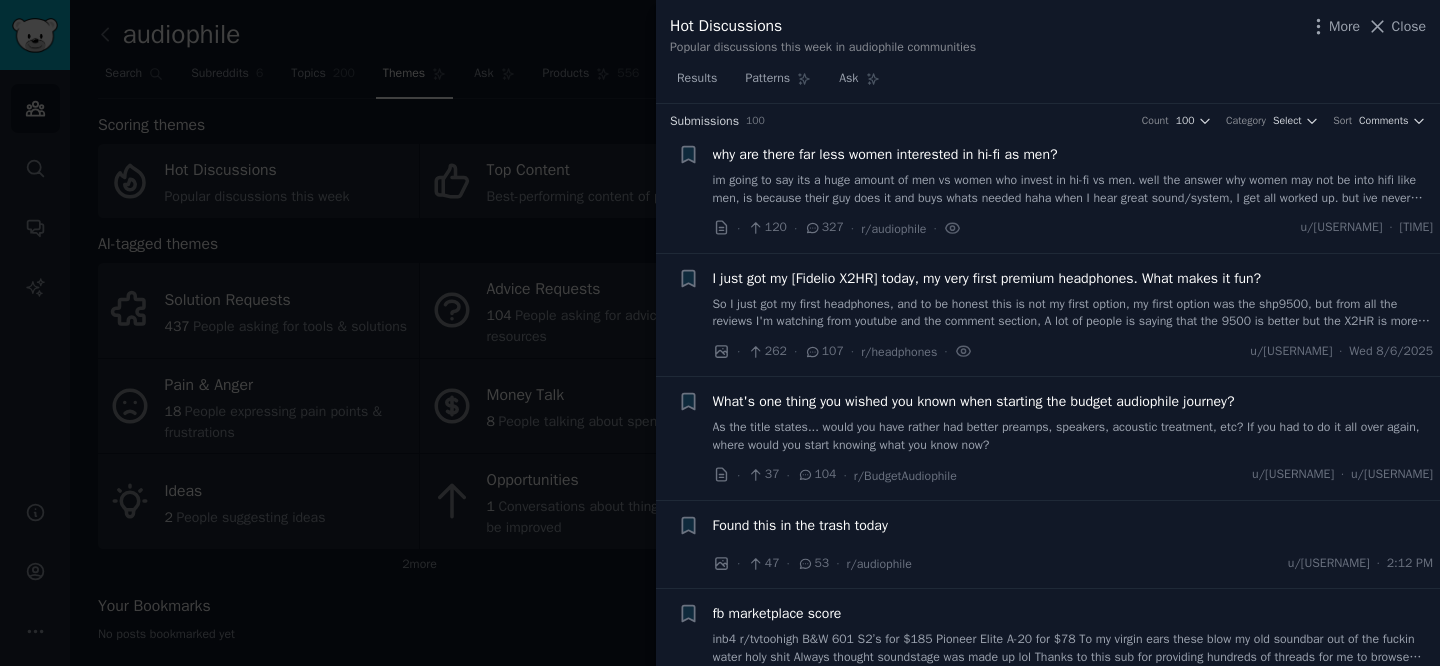 click on "im going to say its a huge amount of men vs women who invest in hi-fi vs men.
well the answer why women may not be into hifi like men, is because their guy does it and buys whats needed haha
when I hear great sound/system, I get all worked up. but ive never had any woman care, or notice much or even get excited much about audio. theyll be fine with tv built in speakers or little pos pc speakers. they all say it sounds "nice" but they dont hear the fine detail and would be fine without the external speakers and just tv speakers.
theyre on the other end of the spectrum
is it a man vs woman gender thing like men like to wrench on their motorcycles/and diy while women do their women interests?
why is hifi audio a predominantly male hobby?
I dont know many single women who care or invest in HIFi vs many single men, like me who care. any woman I spoke to says "meh" she doesnt care." at bounding box center (1073, 189) 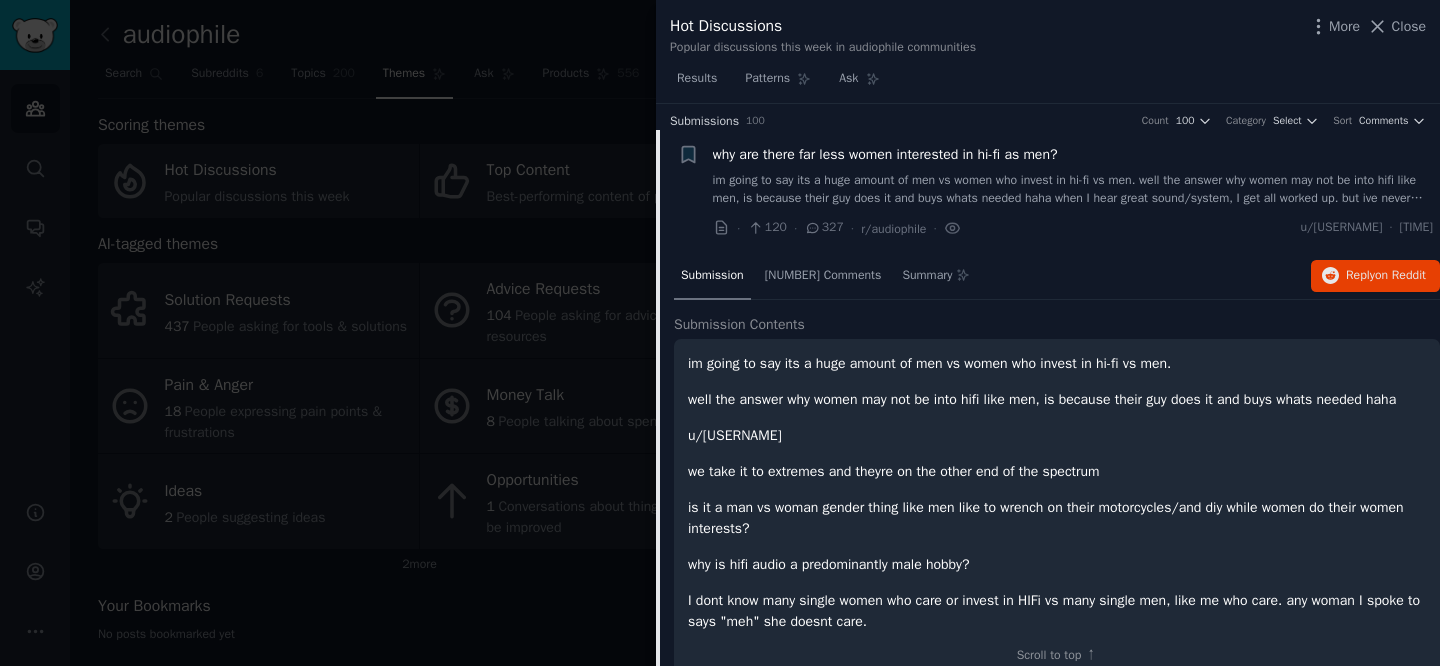 scroll, scrollTop: 31, scrollLeft: 0, axis: vertical 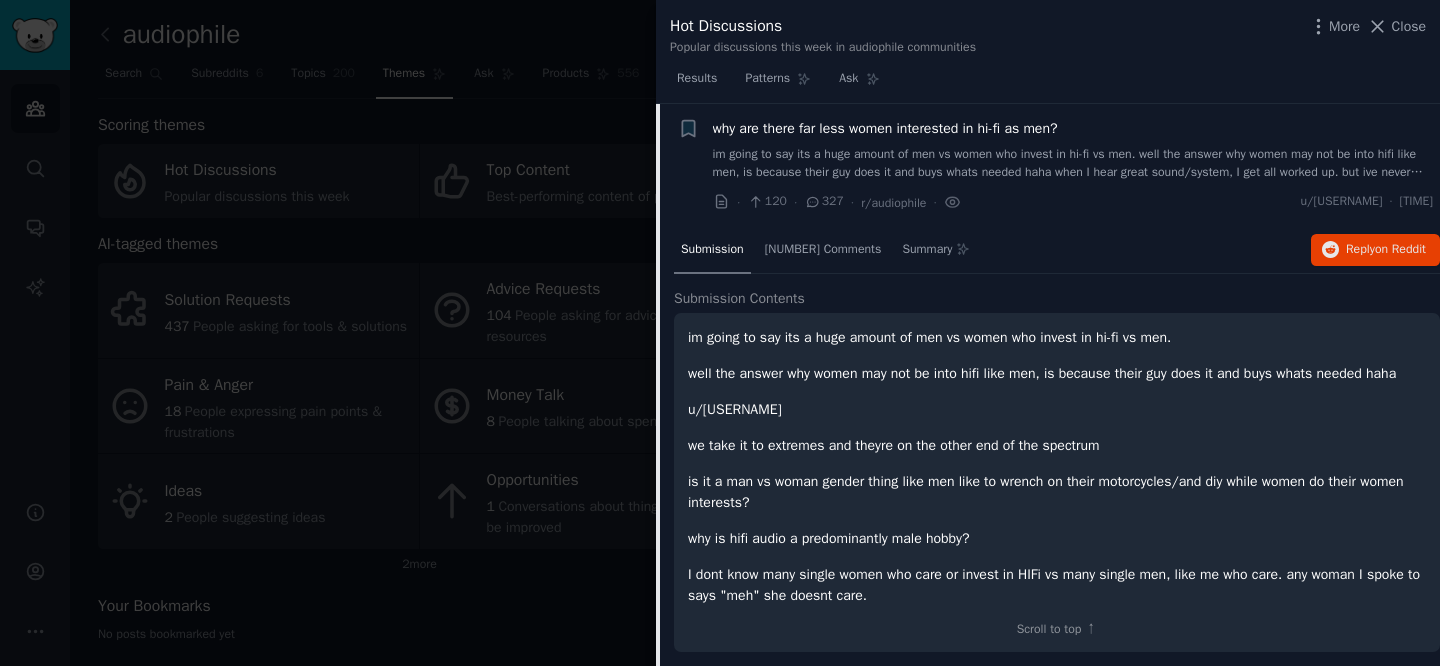 click on "im going to say its a huge amount of men vs women who invest in hi-fi vs men.
well the answer why women may not be into hifi like men, is because their guy does it and buys whats needed haha
when I hear great sound/system, I get all worked up. but ive never had any woman care, or notice much or even get excited much about audio. theyll be fine with tv built in speakers or little pos pc speakers. they all say it sounds "nice" but they dont hear the fine detail and would be fine without the external speakers and just tv speakers.
theyre on the other end of the spectrum
is it a man vs woman gender thing like men like to wrench on their motorcycles/and diy while women do their women interests?
why is hifi audio a predominantly male hobby?
I dont know many single women who care or invest in HIFi vs many single men, like me who care. any woman I spoke to says "meh" she doesnt care." at bounding box center (1073, 163) 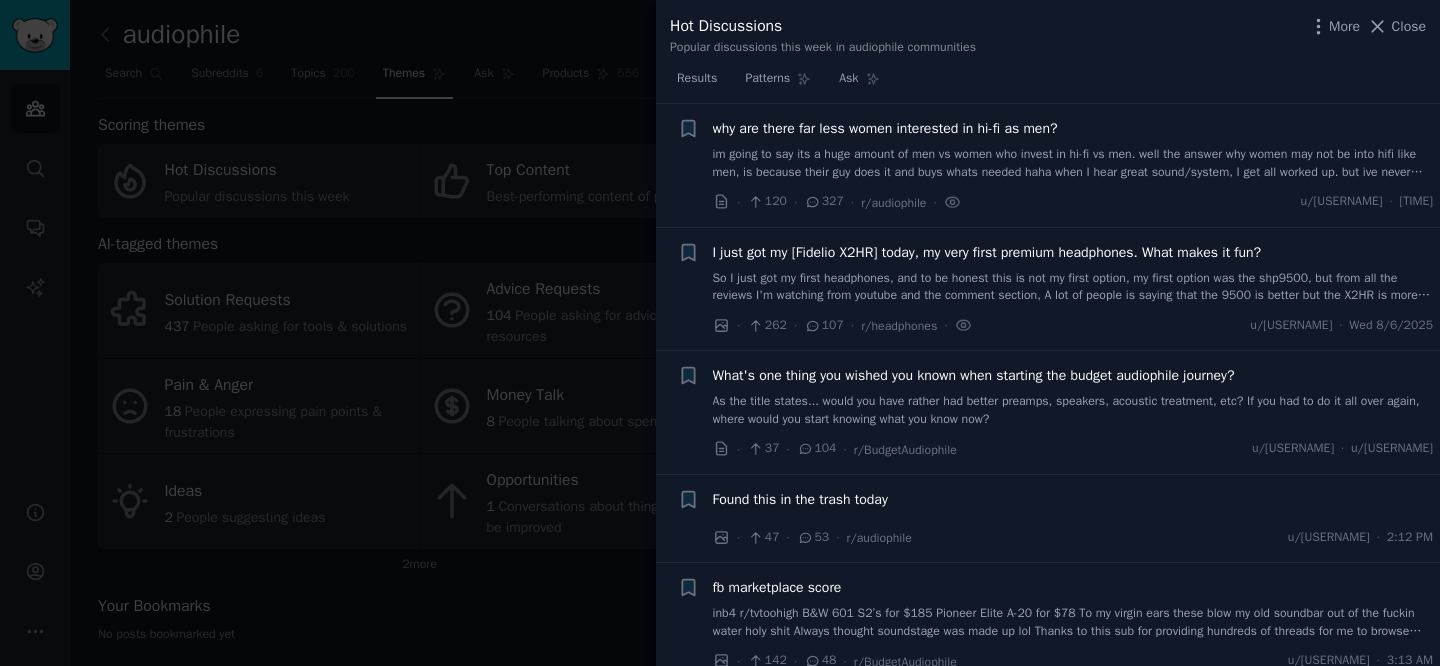 click on "As the title states... would you have rather had better preamps, speakers, acoustic treatment, etc? If you had to do it all over again, where would you start knowing what you know now?" at bounding box center [1073, 410] 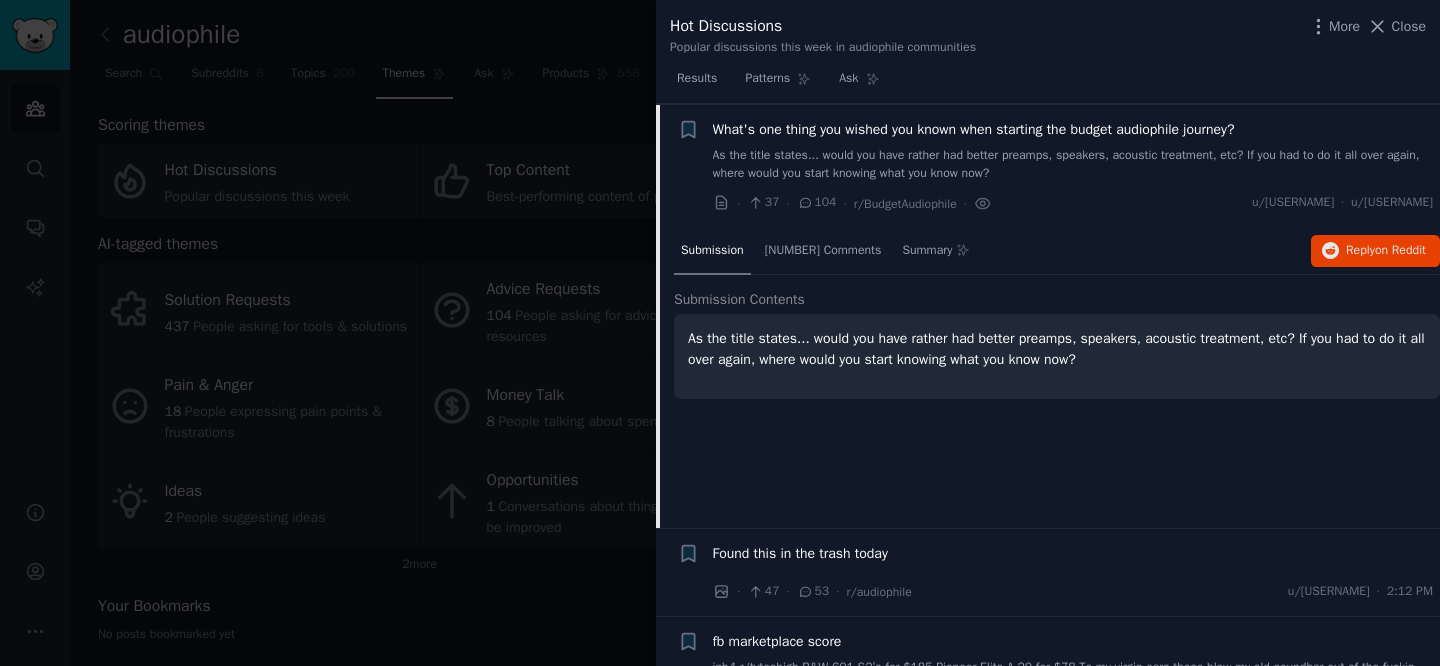 scroll, scrollTop: 278, scrollLeft: 0, axis: vertical 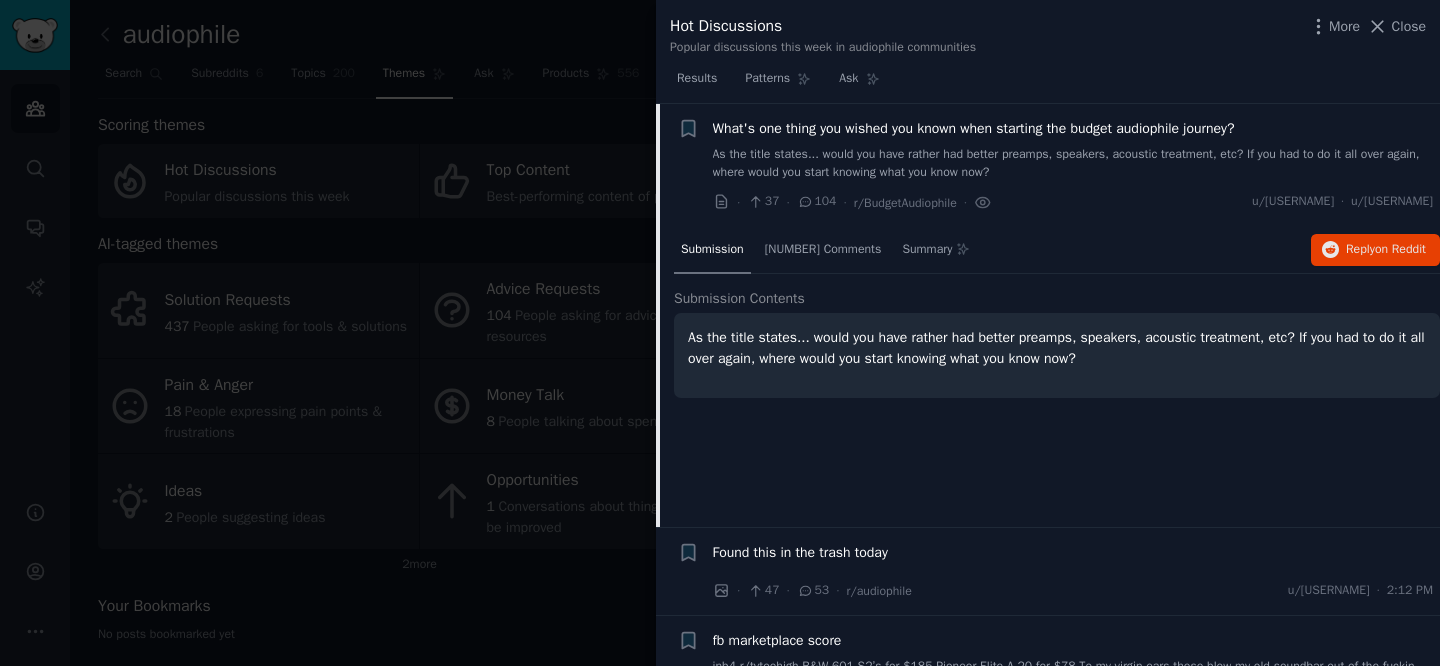 click on "Found this in the trash today" at bounding box center [800, 552] 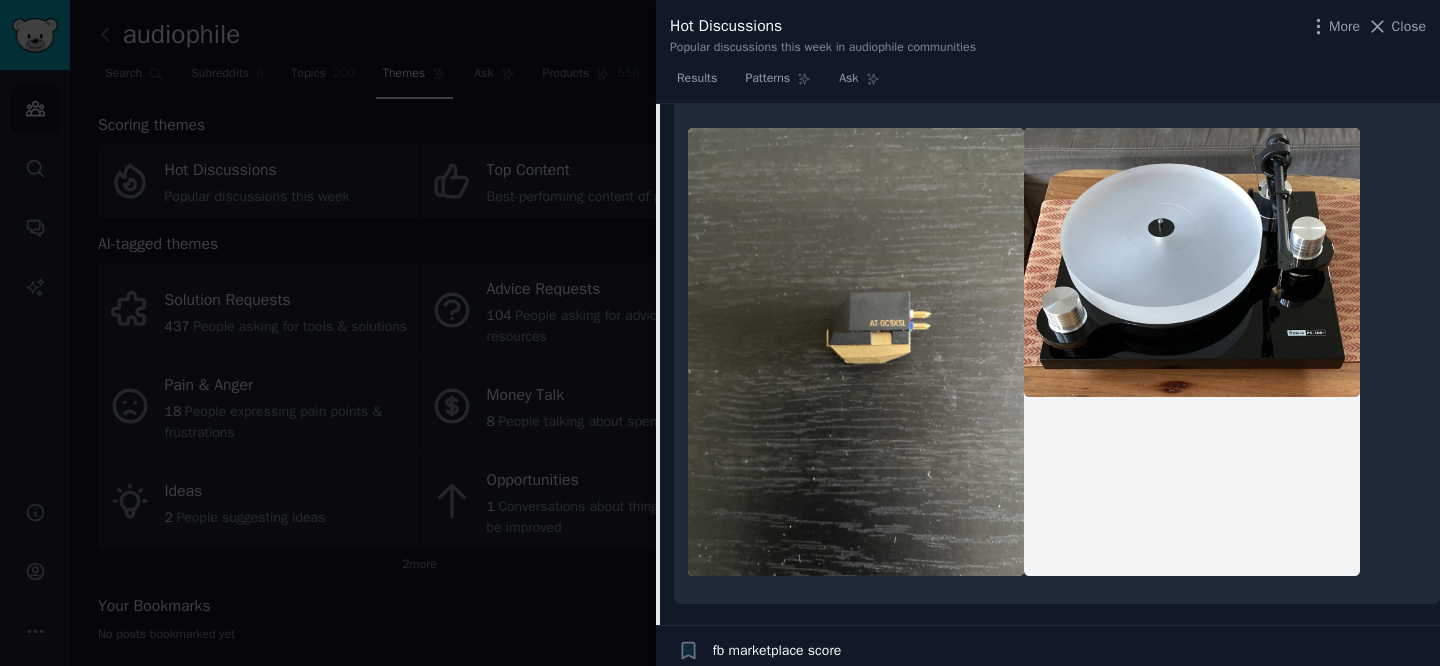 scroll, scrollTop: 254, scrollLeft: 0, axis: vertical 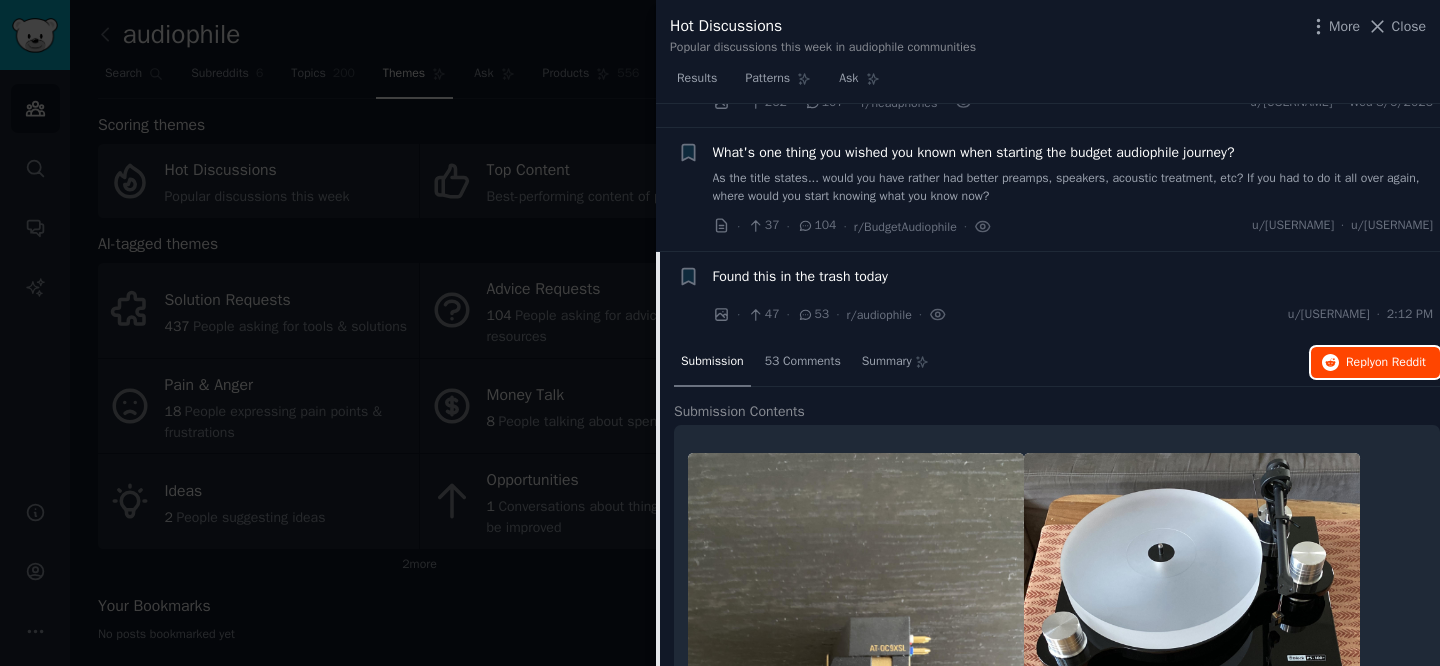 click on "on Reddit" at bounding box center [1400, 362] 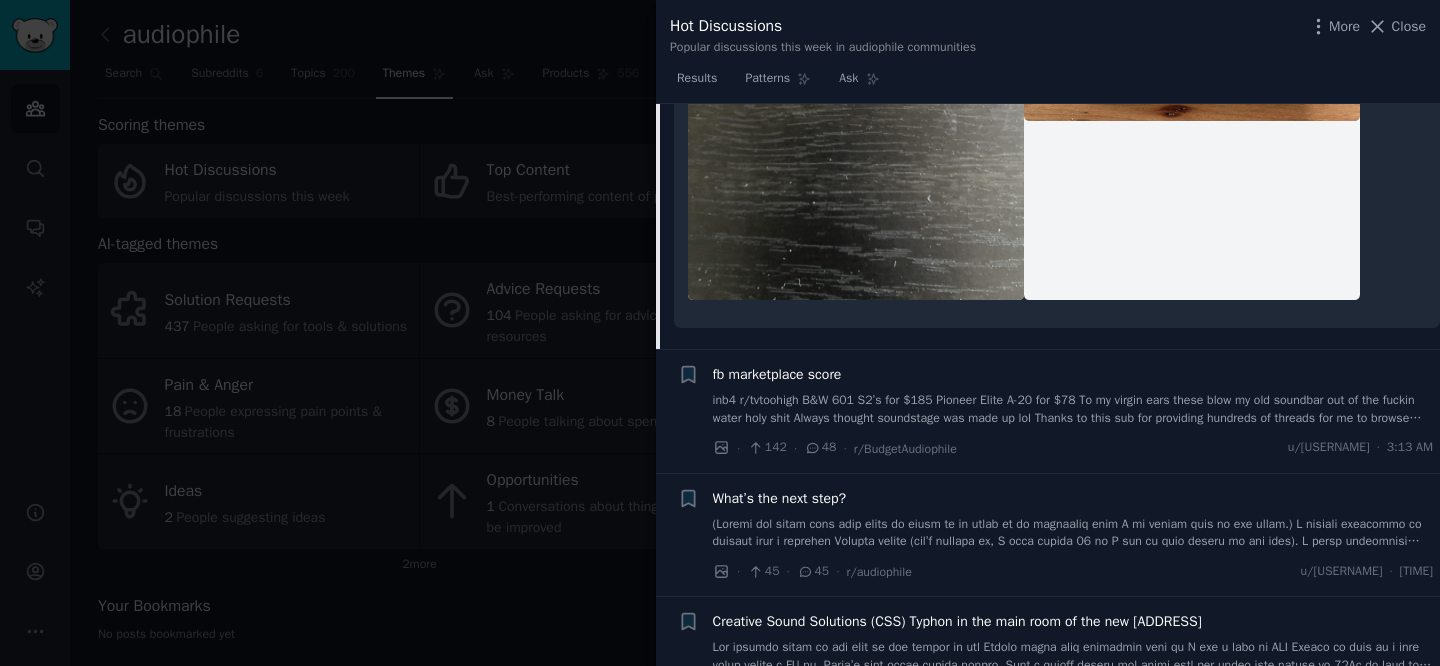 click on "inb4 r/tvtoohigh
B&W 601 S2’s for $185
Pioneer Elite A-20 for $78
To my virgin ears these blow my old soundbar out of the fuckin water holy shit
Always thought soundstage was made up lol
Thanks to this sub for providing hundreds of threads for me to browse through" at bounding box center [1073, 409] 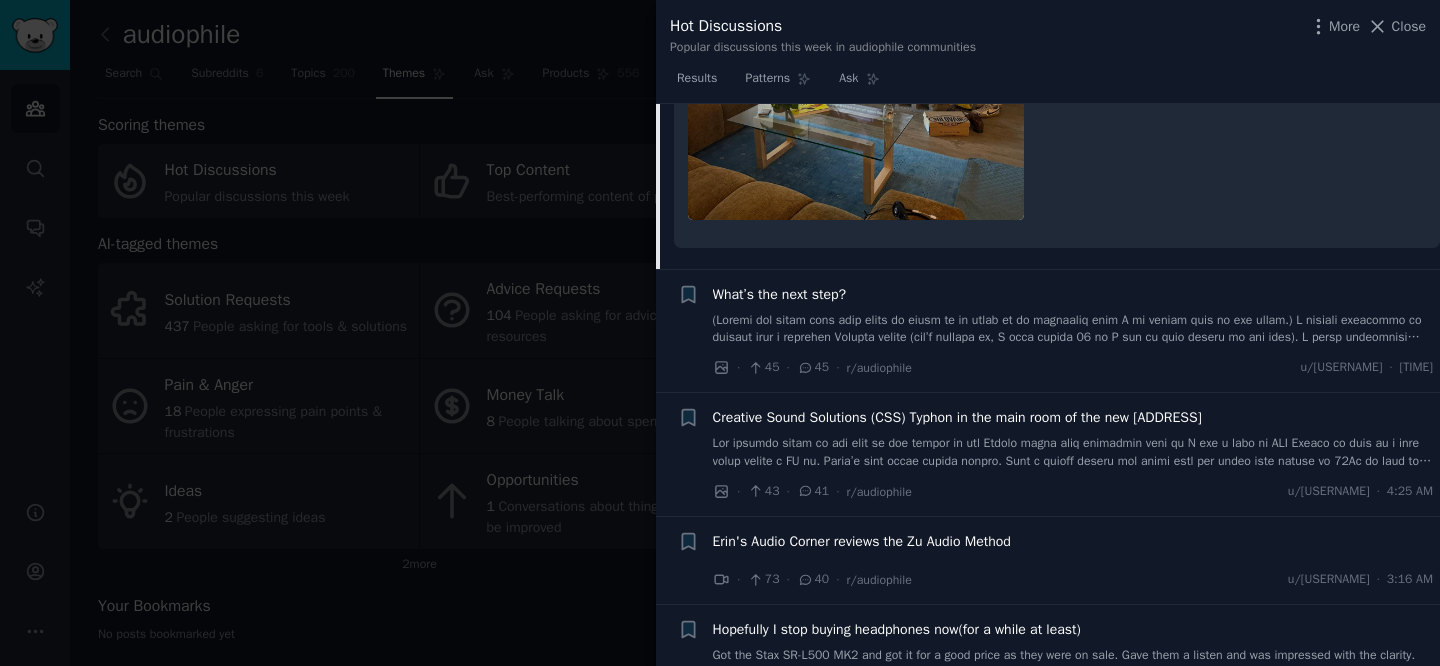 scroll, scrollTop: 1158, scrollLeft: 0, axis: vertical 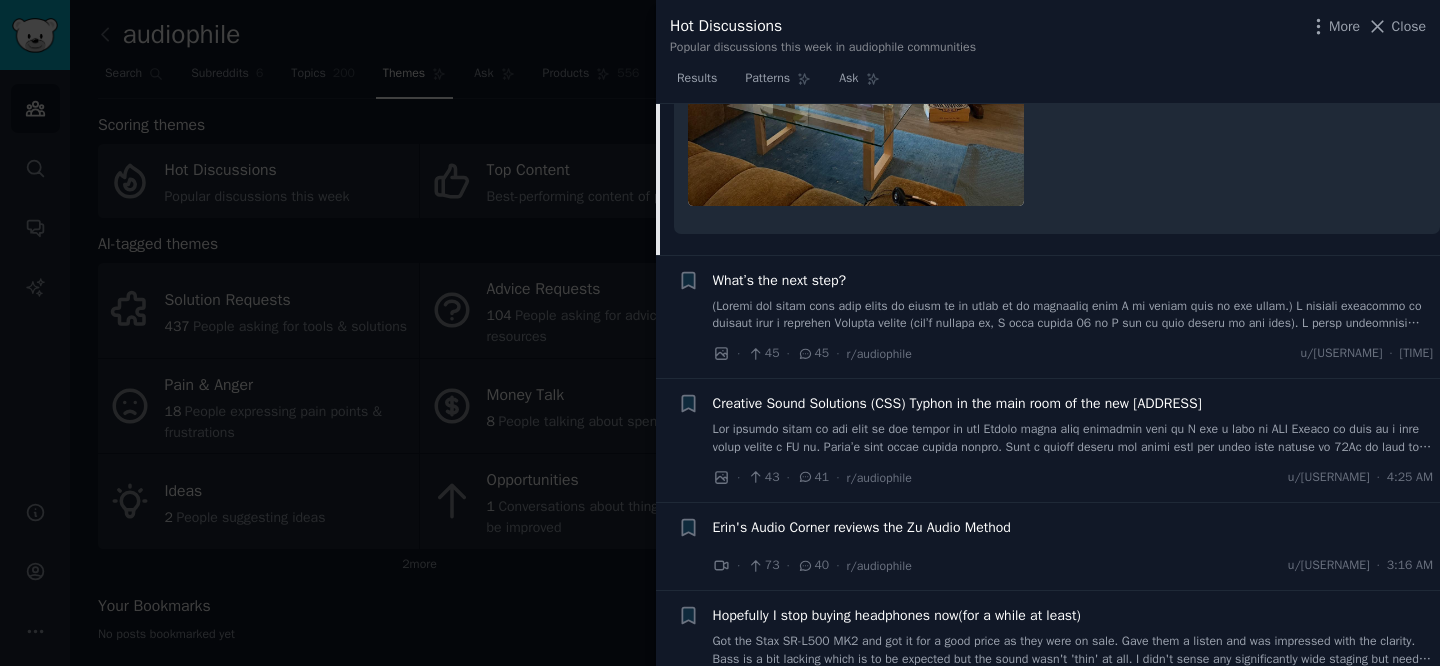 click on "What’s the next step?" at bounding box center [1073, 280] 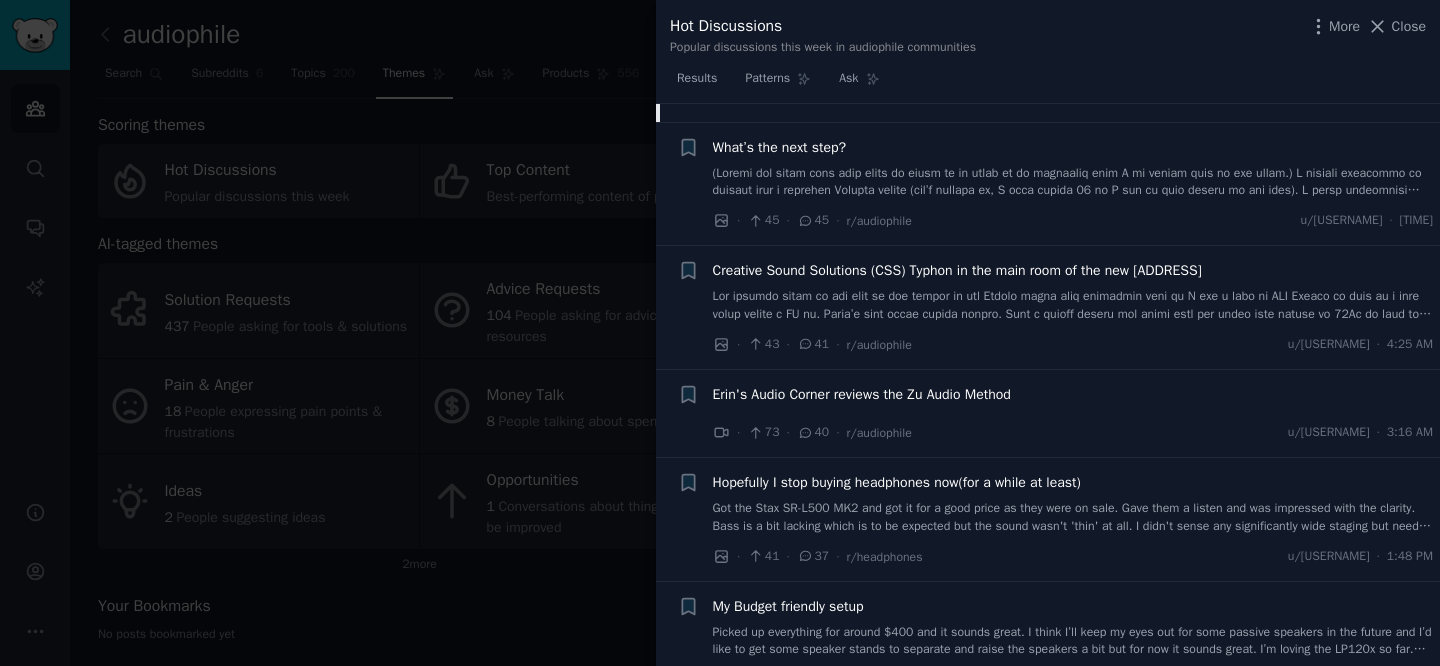 scroll, scrollTop: 1300, scrollLeft: 0, axis: vertical 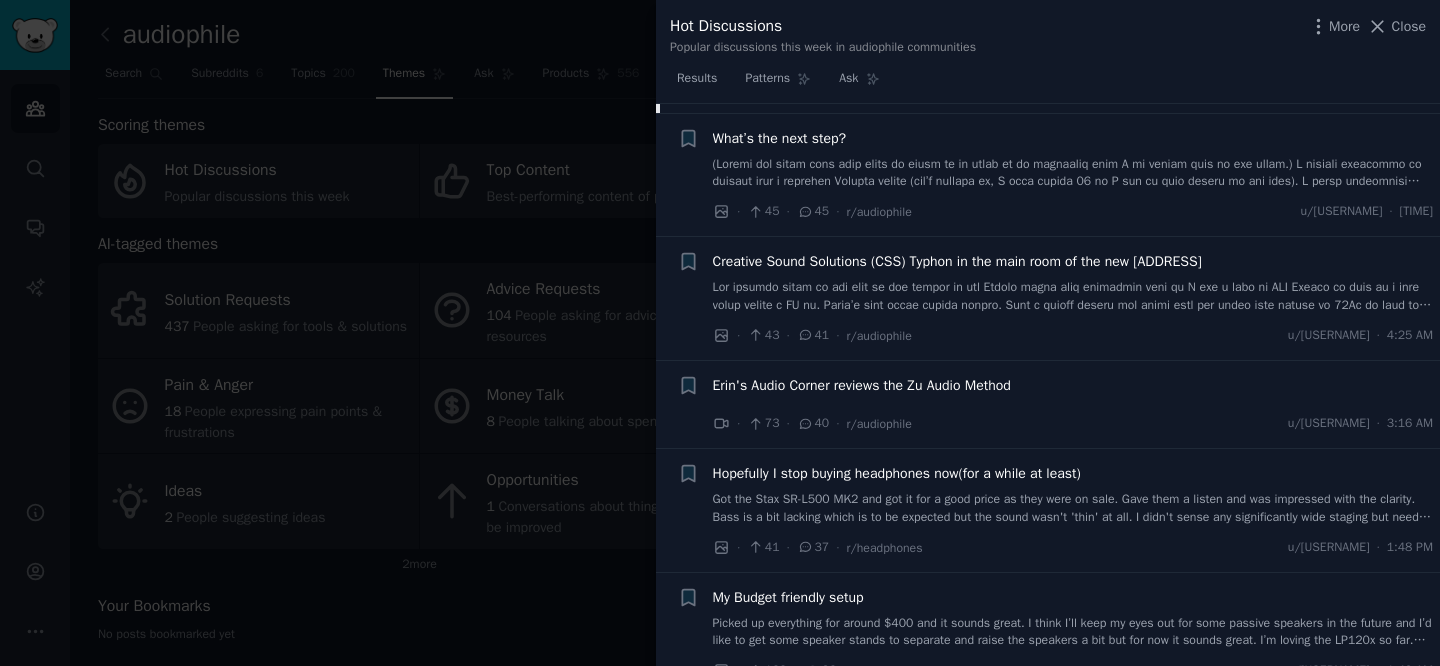click on "Erin's Audio Corner reviews the Zu Audio Method" at bounding box center (862, 385) 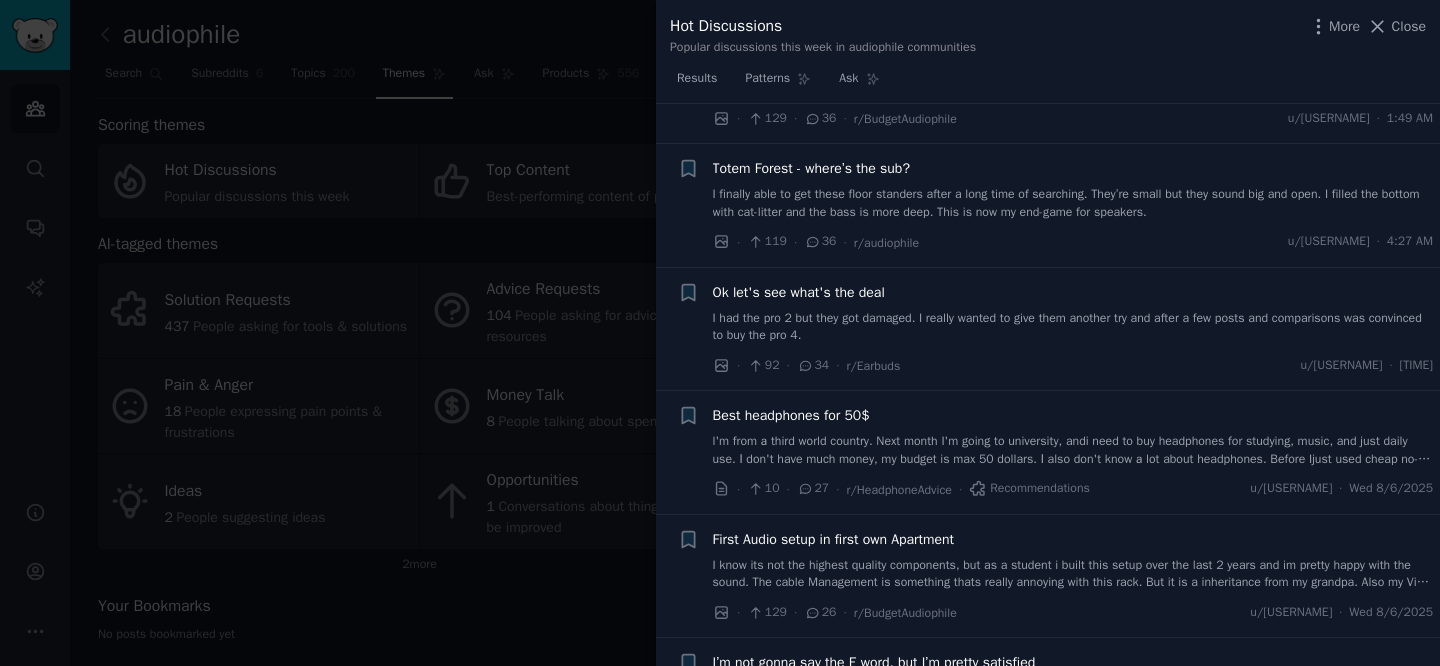 scroll, scrollTop: 1508, scrollLeft: 0, axis: vertical 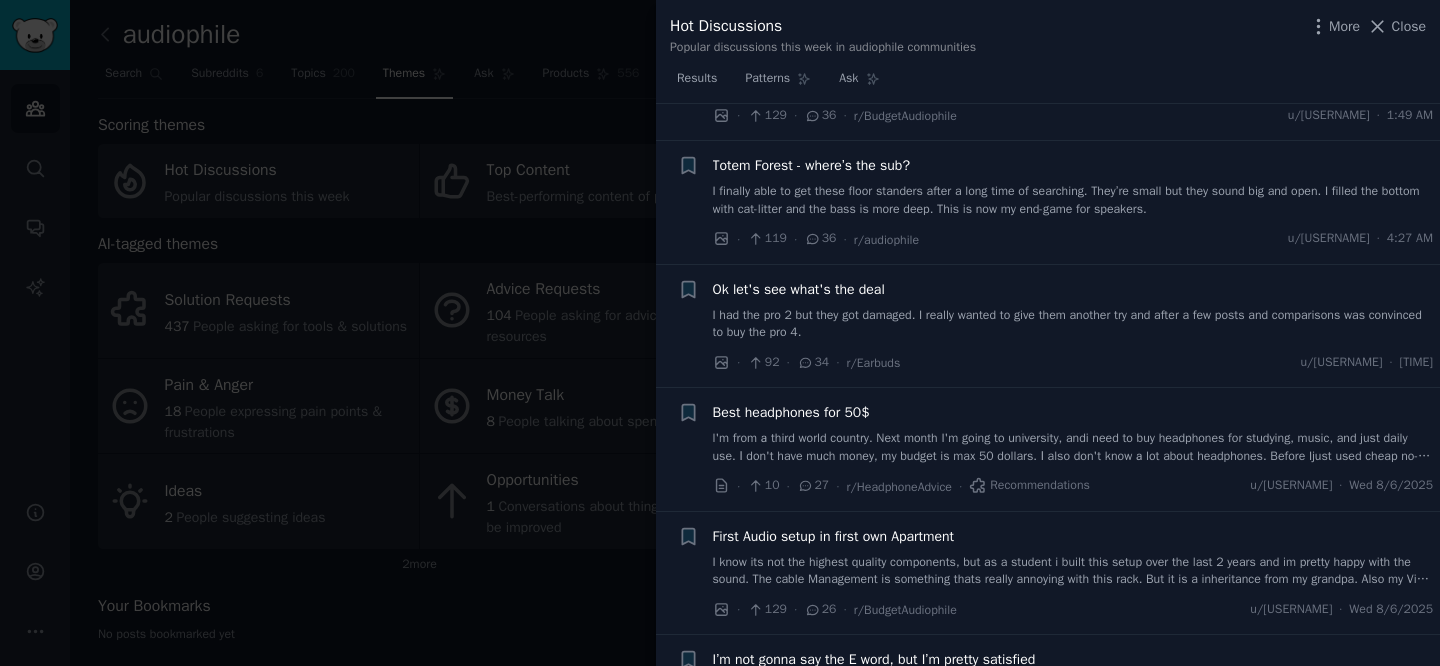 click on "I had the pro 2 but they got damaged. I really wanted to give them another try and after a few posts and comparisons was convinced to buy the pro 4." at bounding box center (1073, 324) 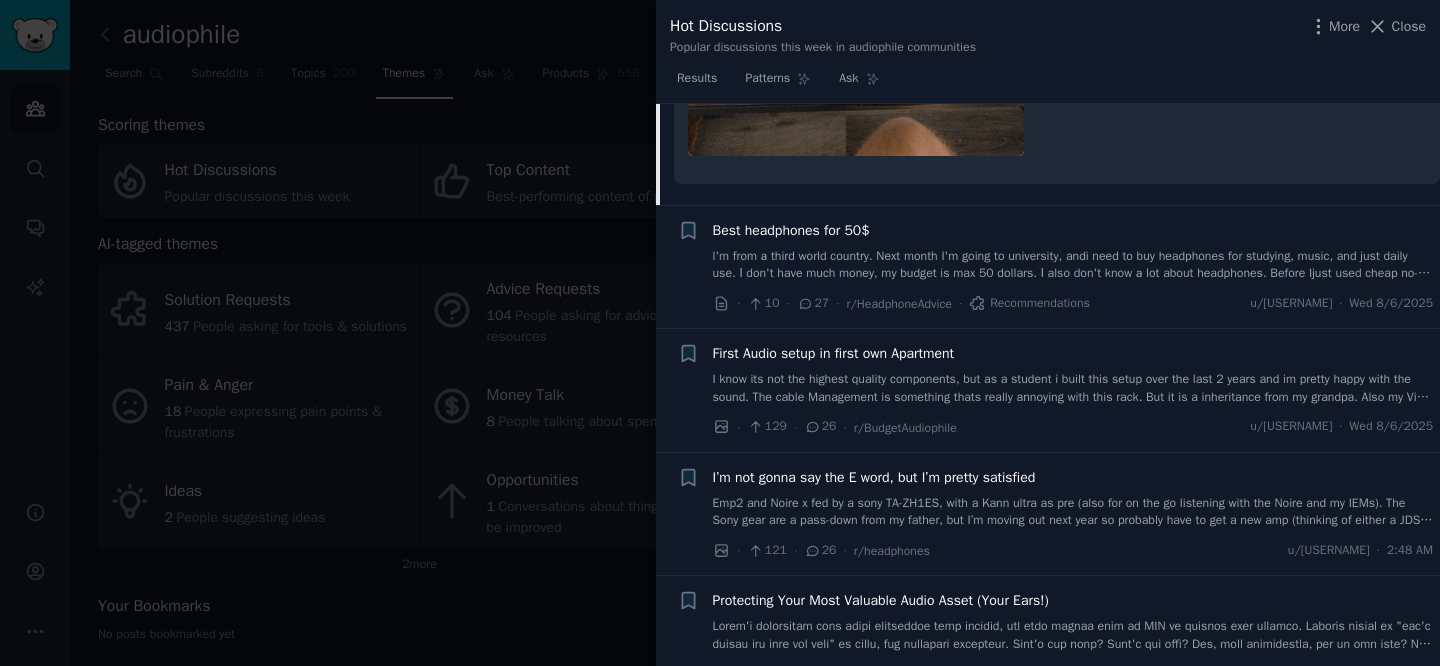 scroll, scrollTop: 2019, scrollLeft: 0, axis: vertical 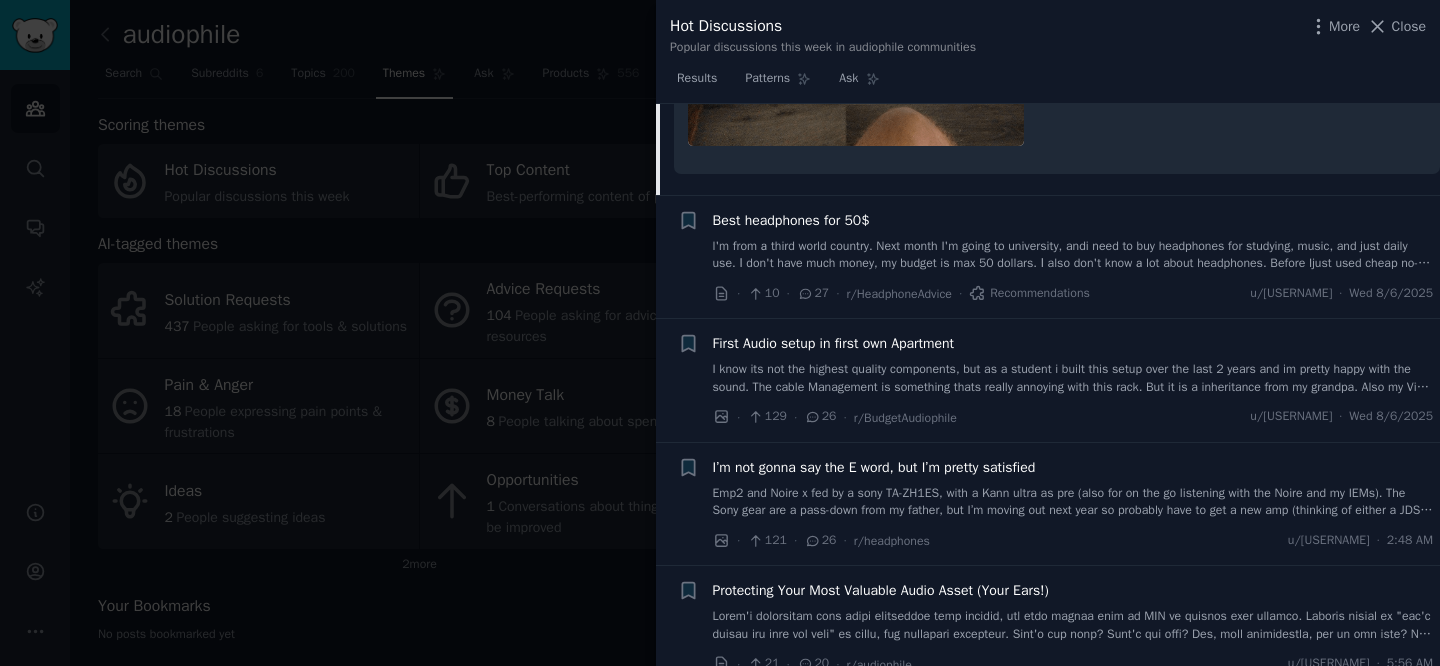 click on "I know its not the highest quality components, but as a student i built this setup over the last 2 years and im pretty happy with the sound.
The cable Management is something thats really annoying with this rack.
But it is a inheritance from my grandpa.
Also my Vinyl record collection is also slowly growing its just gotten really expensive.
Next buy for me would be a cd player and next year a better record player since its currently a cheaper dual player.
Do you have any recommendations for my setup?" at bounding box center (1073, 378) 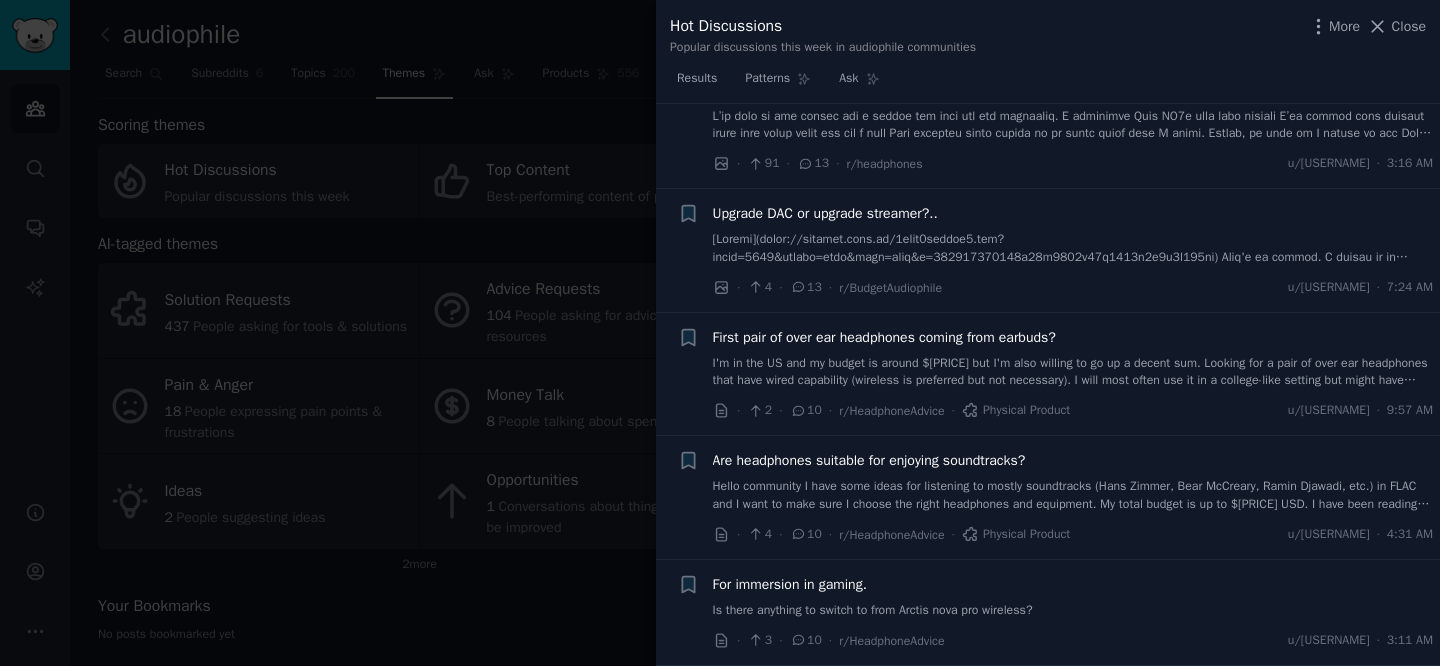click on "Upgrade DAC or upgrade streamer?.." at bounding box center [825, 213] 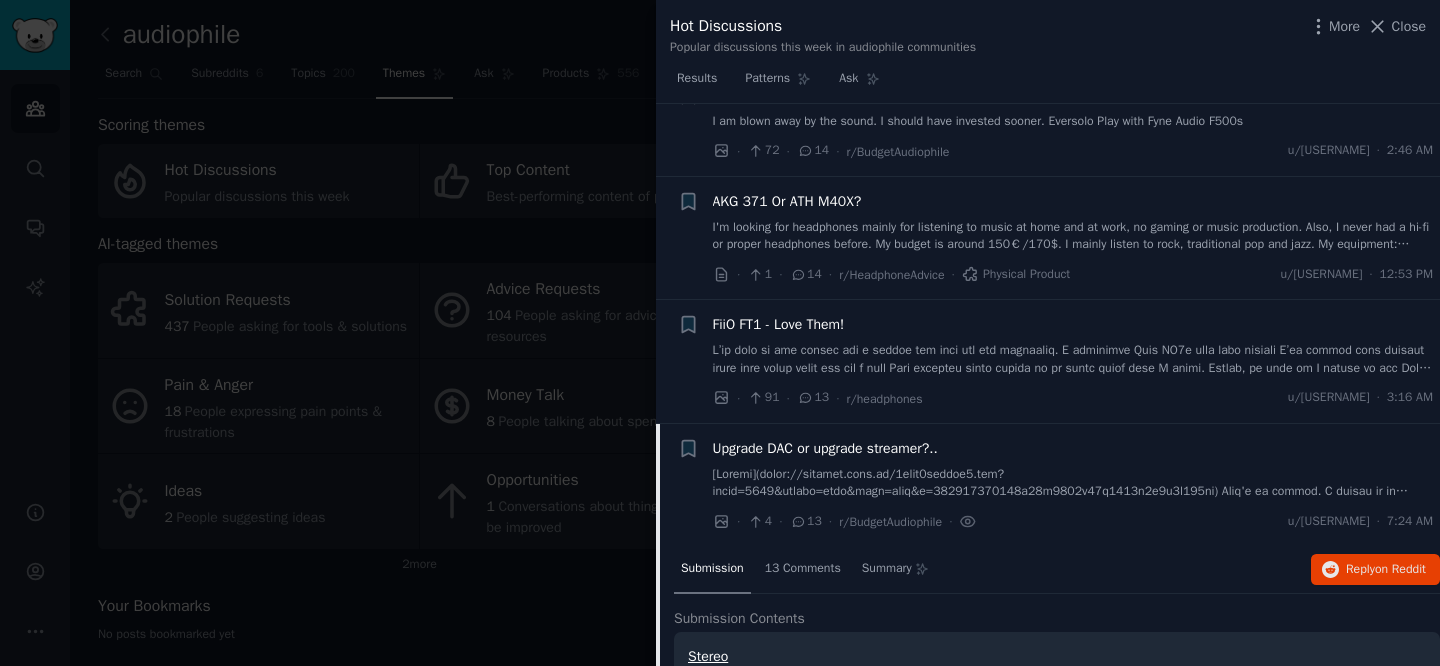 scroll, scrollTop: 2098, scrollLeft: 0, axis: vertical 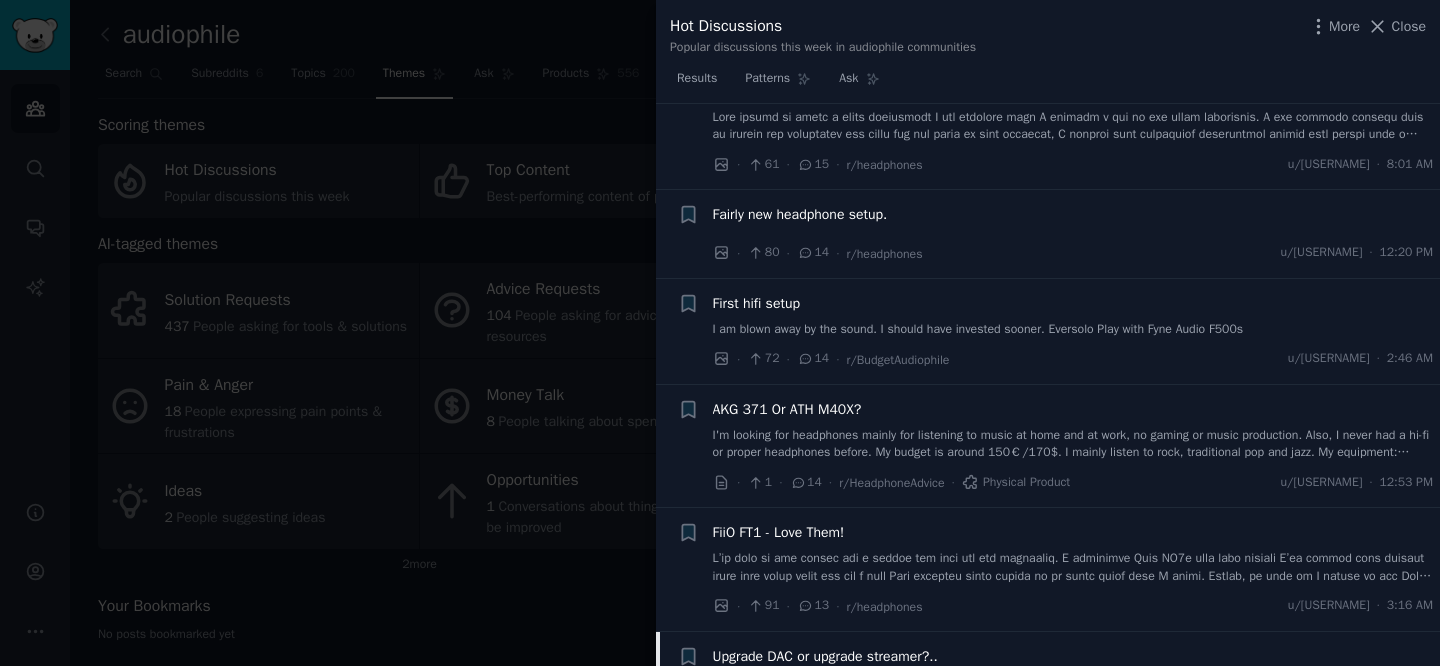 click at bounding box center [720, 333] 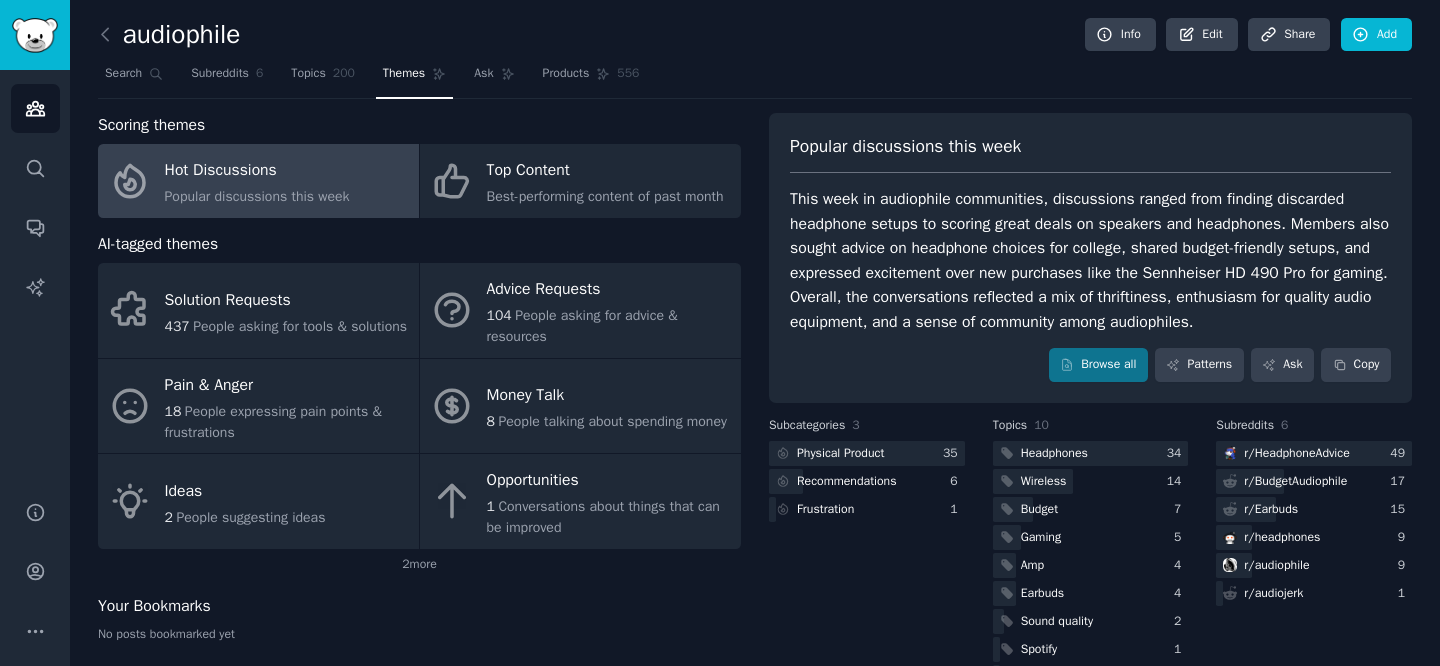 click at bounding box center (110, 35) 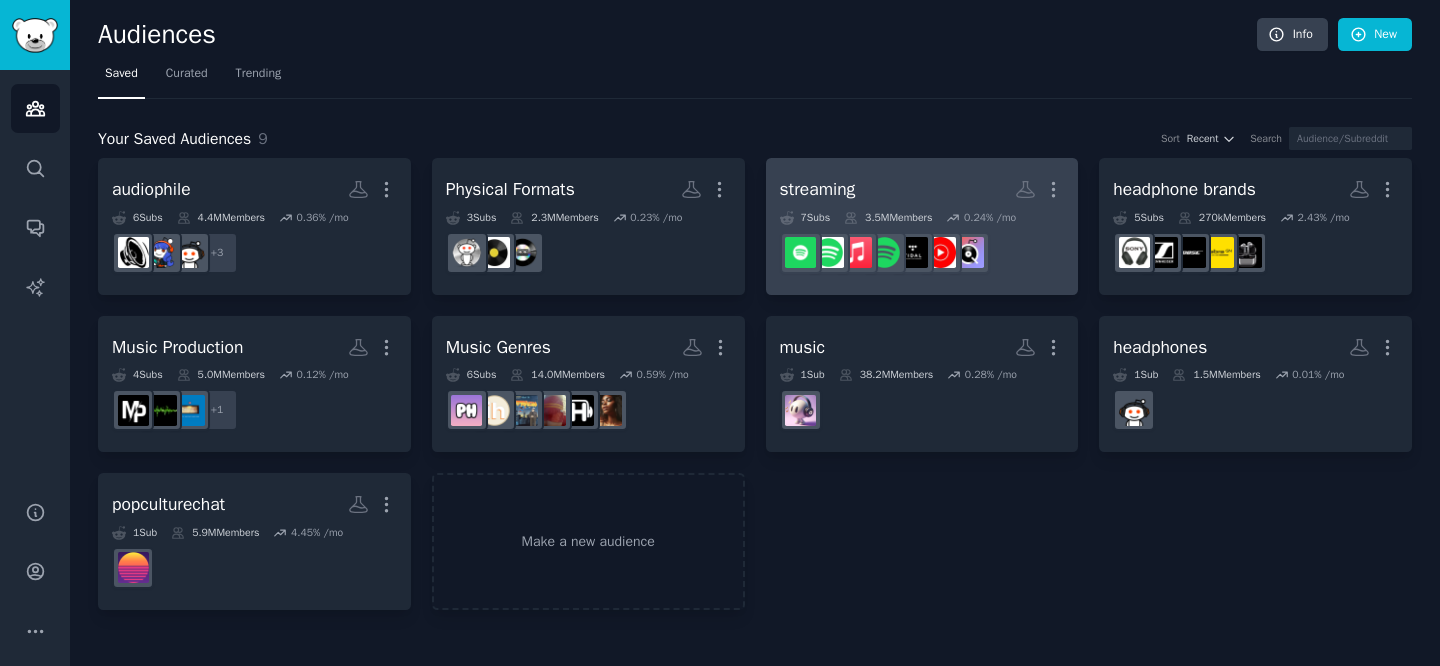click on "streaming Custom Audience More" at bounding box center [922, 189] 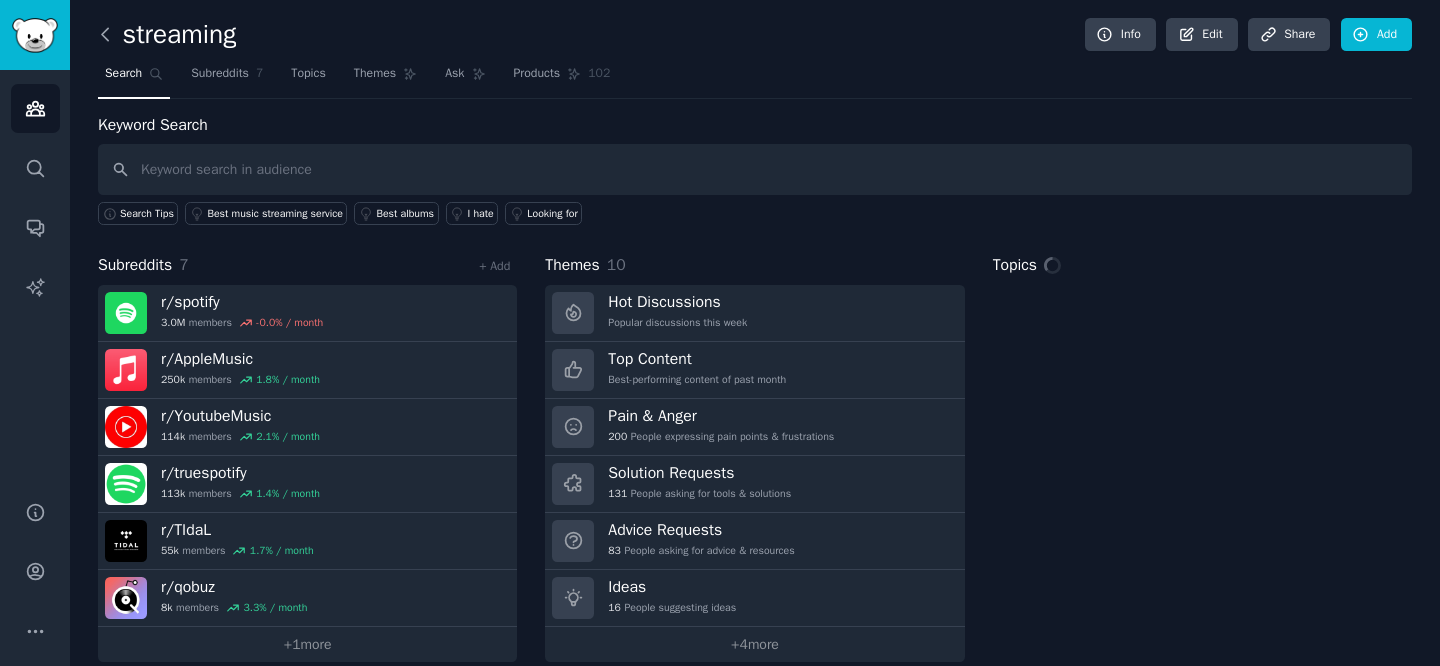 click 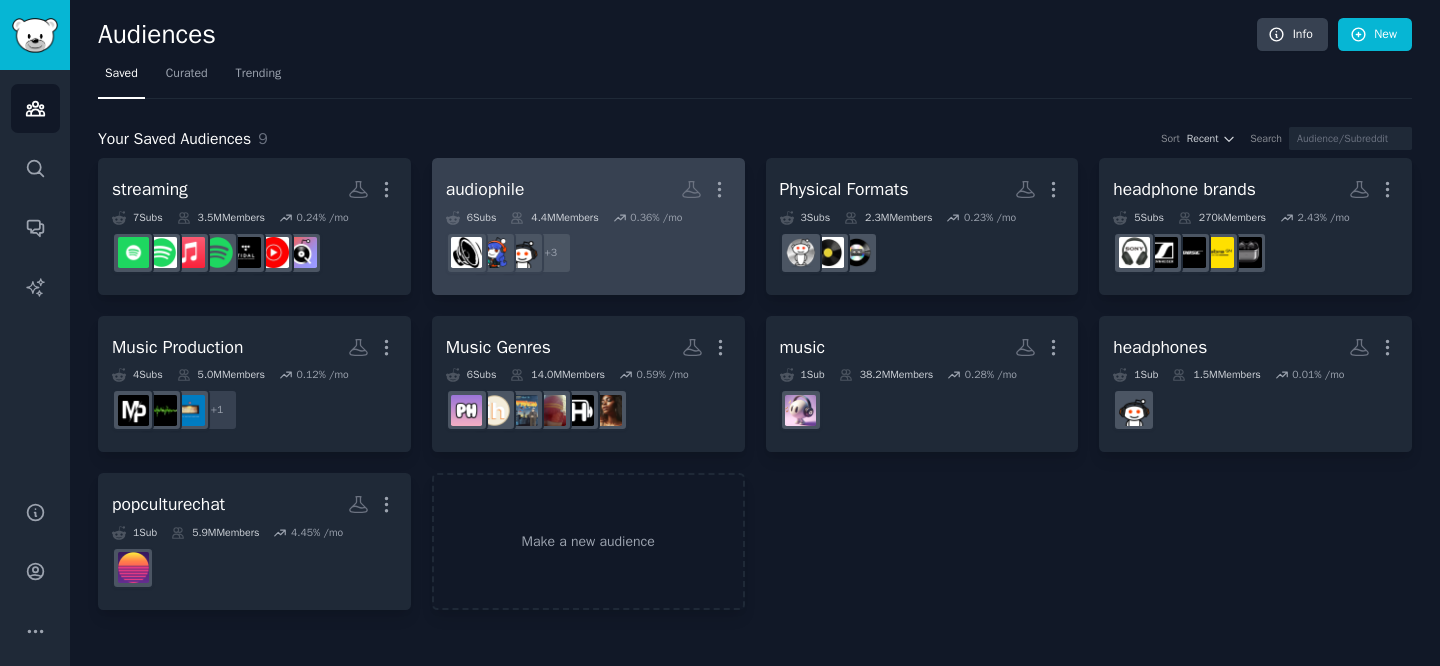 click on "audiophile More" at bounding box center [588, 189] 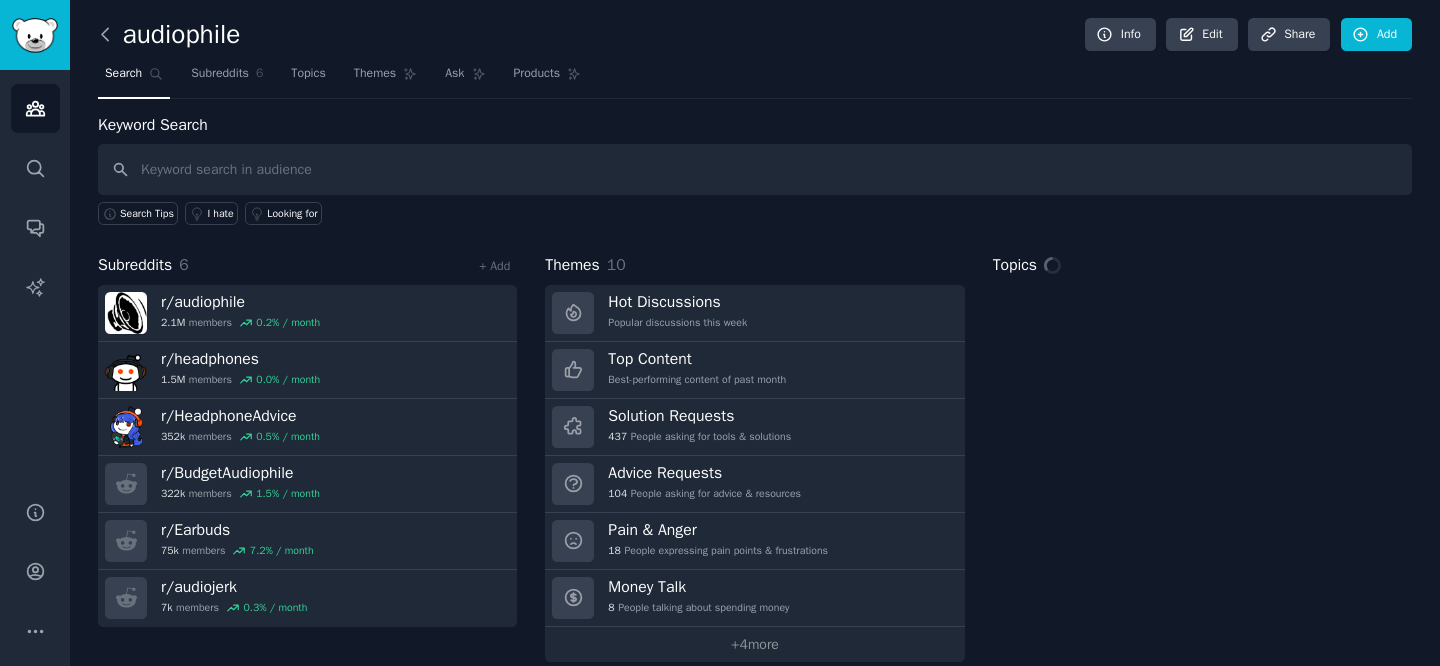 click 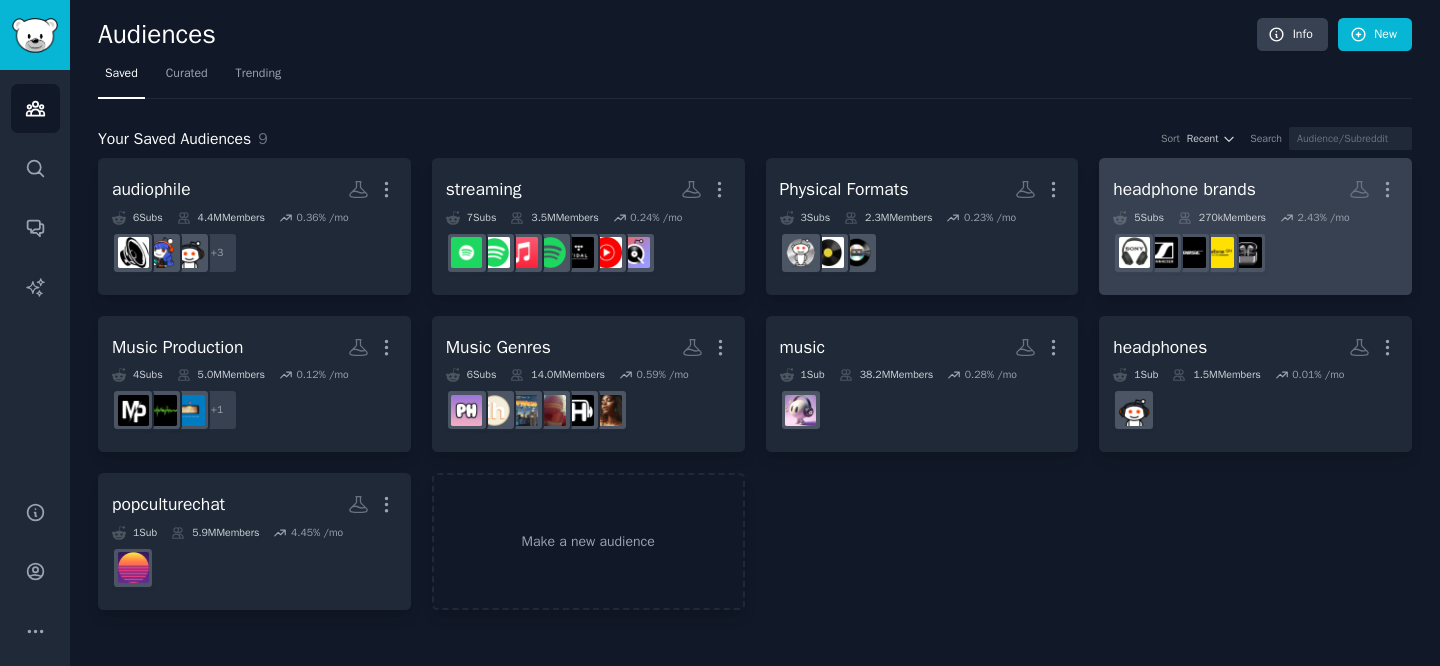 click on "headphone brands" at bounding box center [1184, 189] 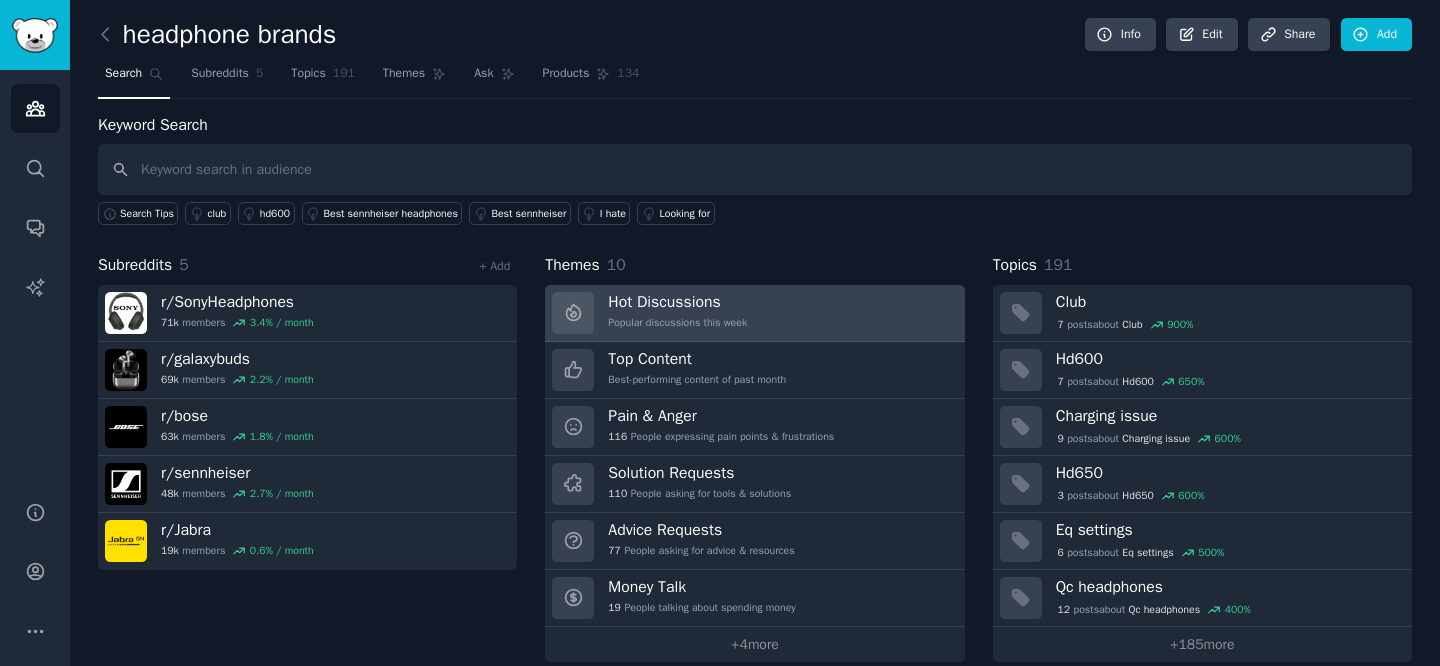 click on "Popular discussions this week" at bounding box center [677, 323] 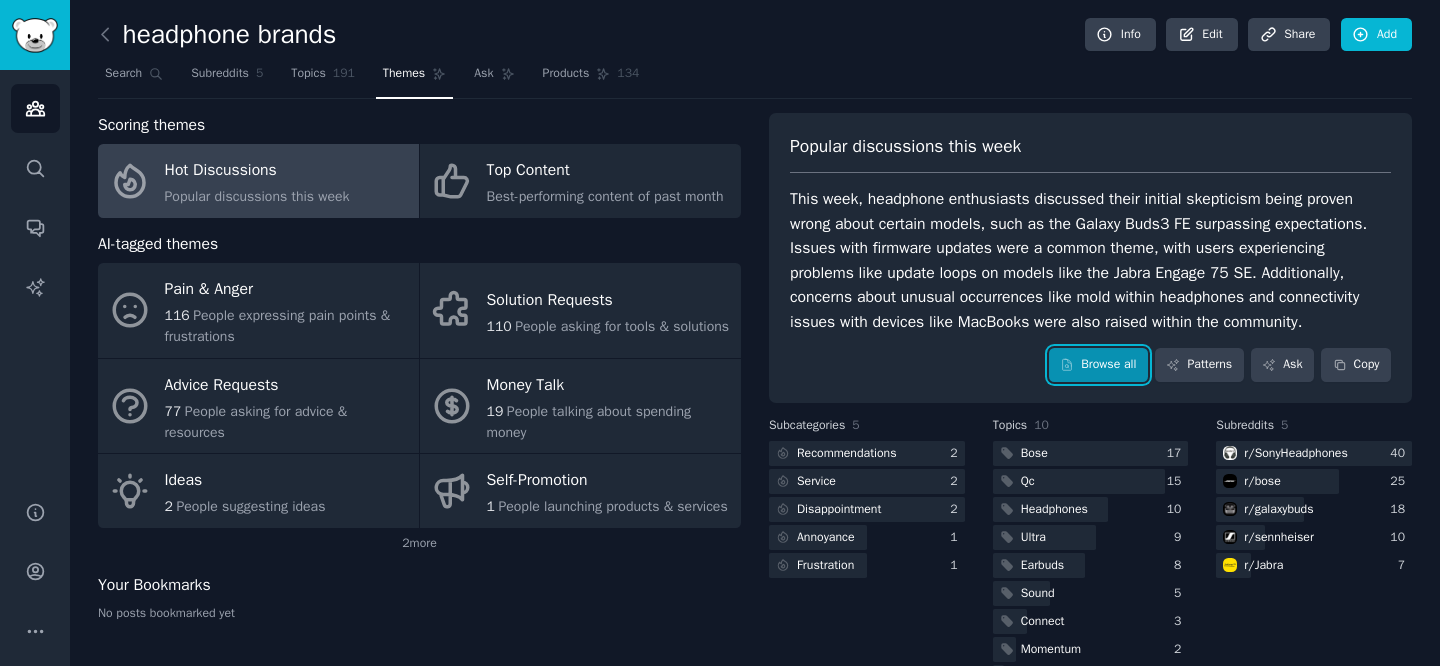 click on "Browse all" at bounding box center (1098, 365) 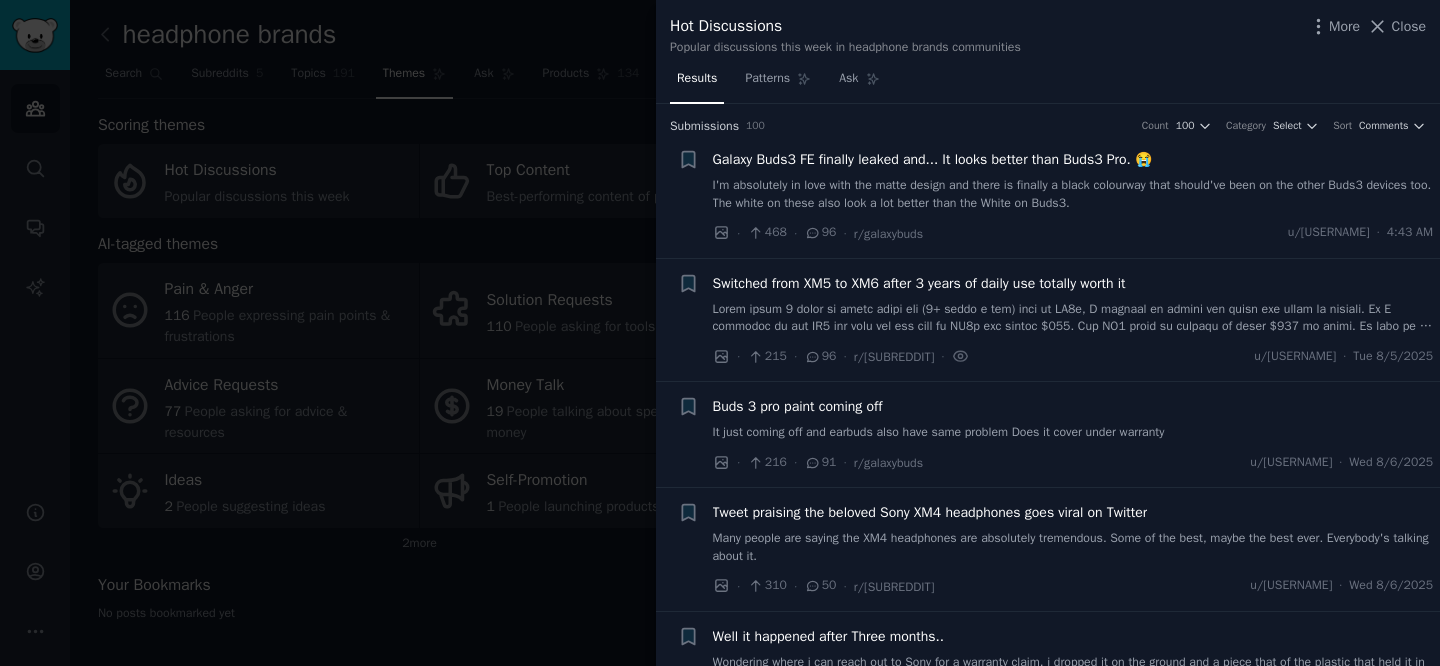 click on "I'm absolutely in love with the matte design and there is finally a black colourway that should've been on the other Buds3 devices too.
The white on these also look a lot better than the White on Buds3." at bounding box center [1073, 194] 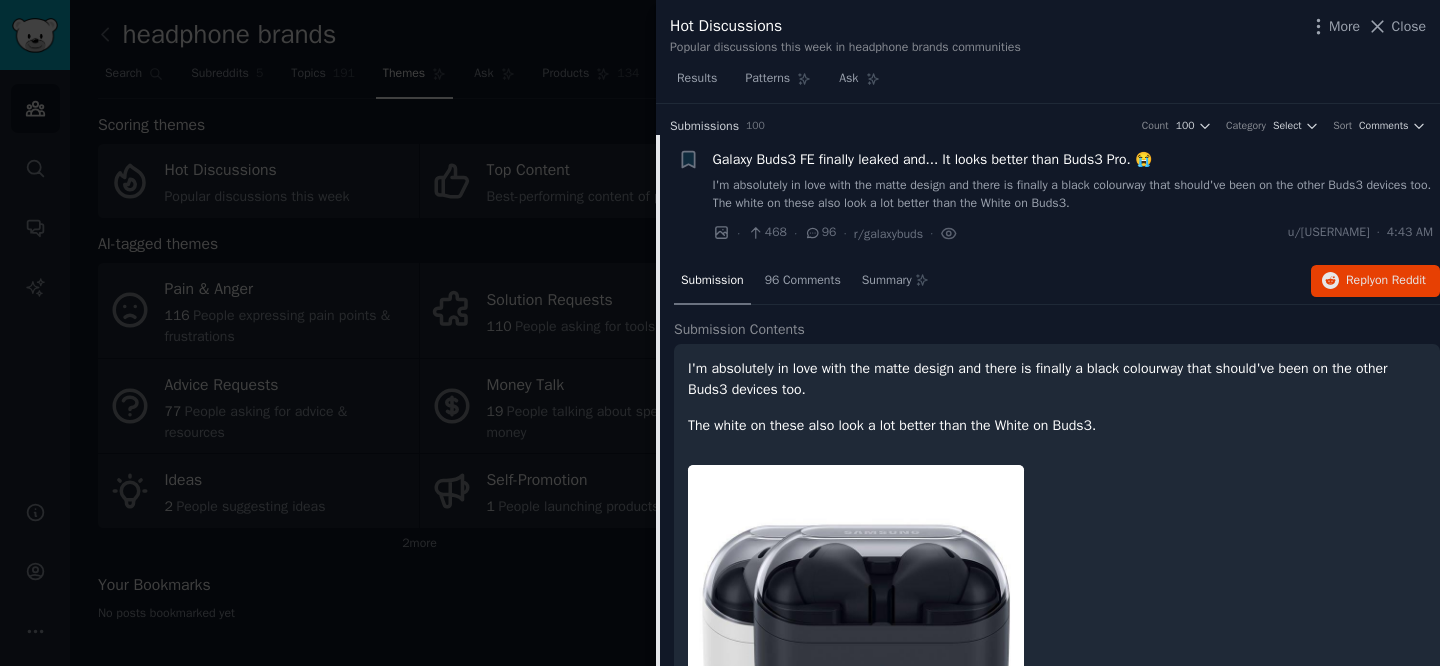 scroll, scrollTop: 31, scrollLeft: 0, axis: vertical 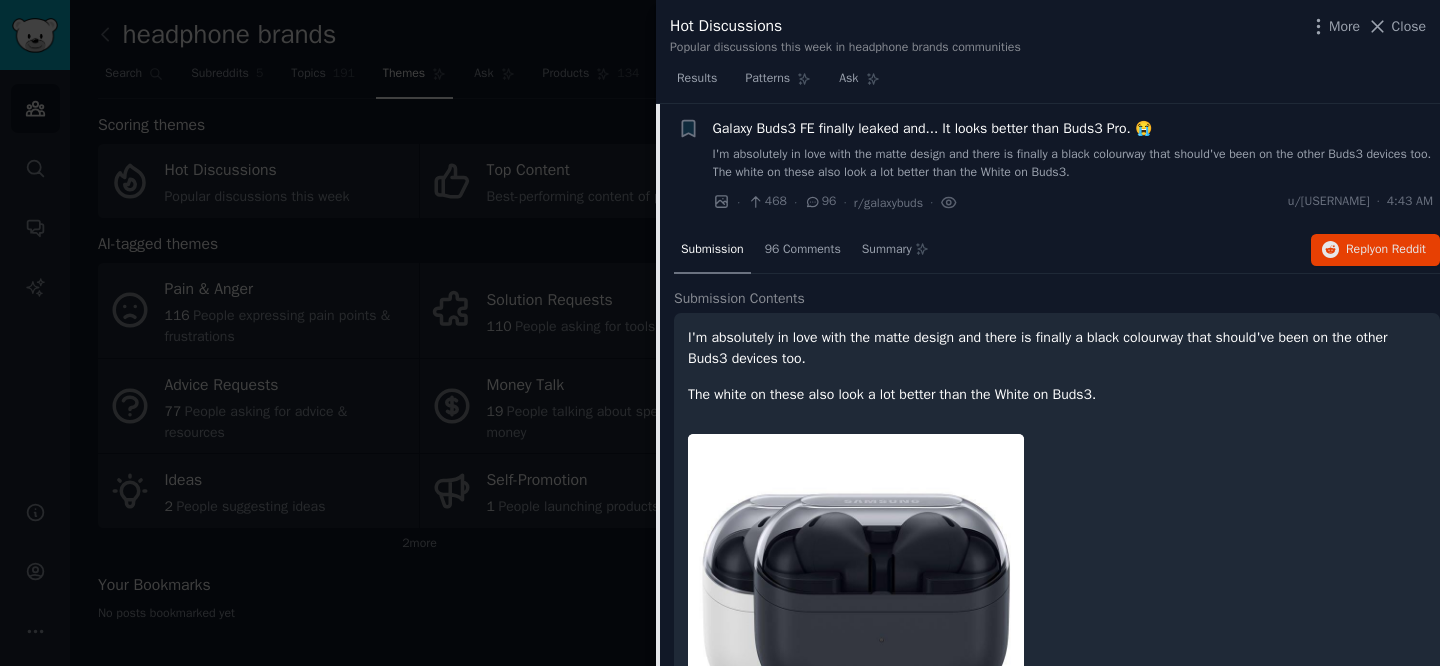 click on "I'm absolutely in love with the matte design and there is finally a black colourway that should've been on the other Buds3 devices too.
The white on these also look a lot better than the White on Buds3." at bounding box center [1073, 163] 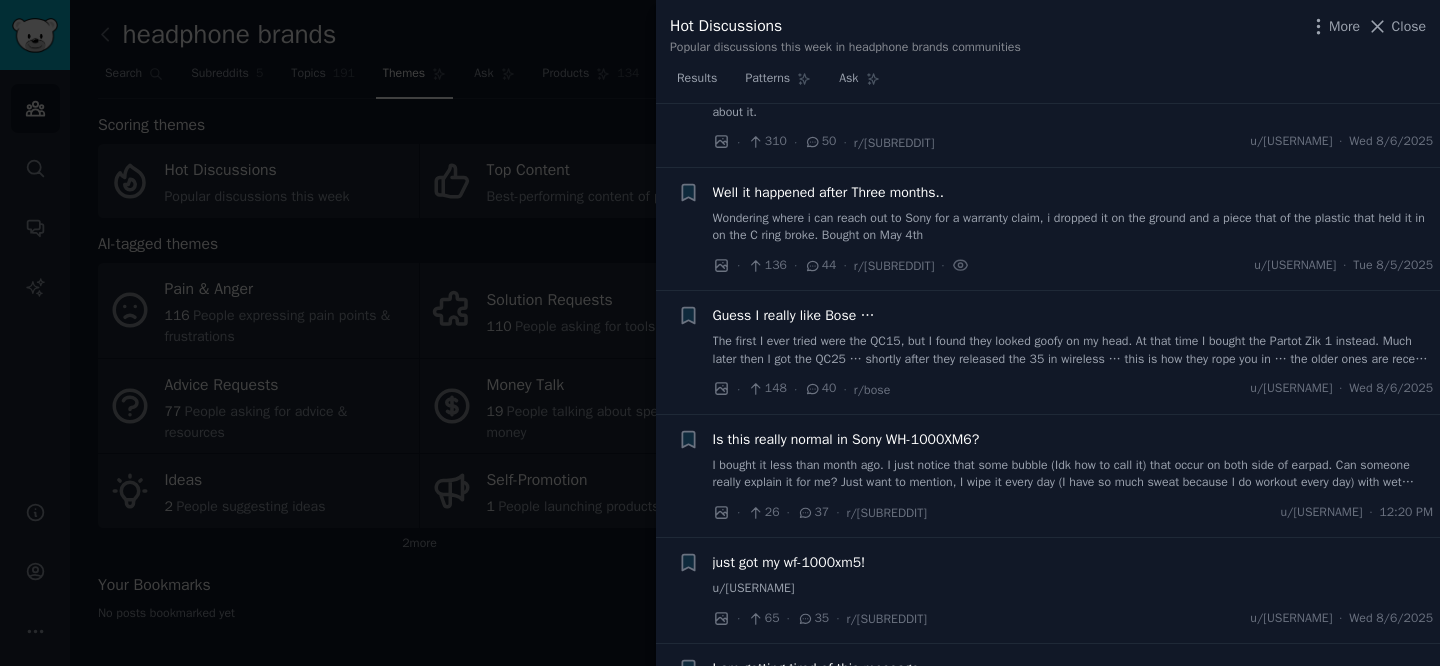 scroll, scrollTop: 450, scrollLeft: 0, axis: vertical 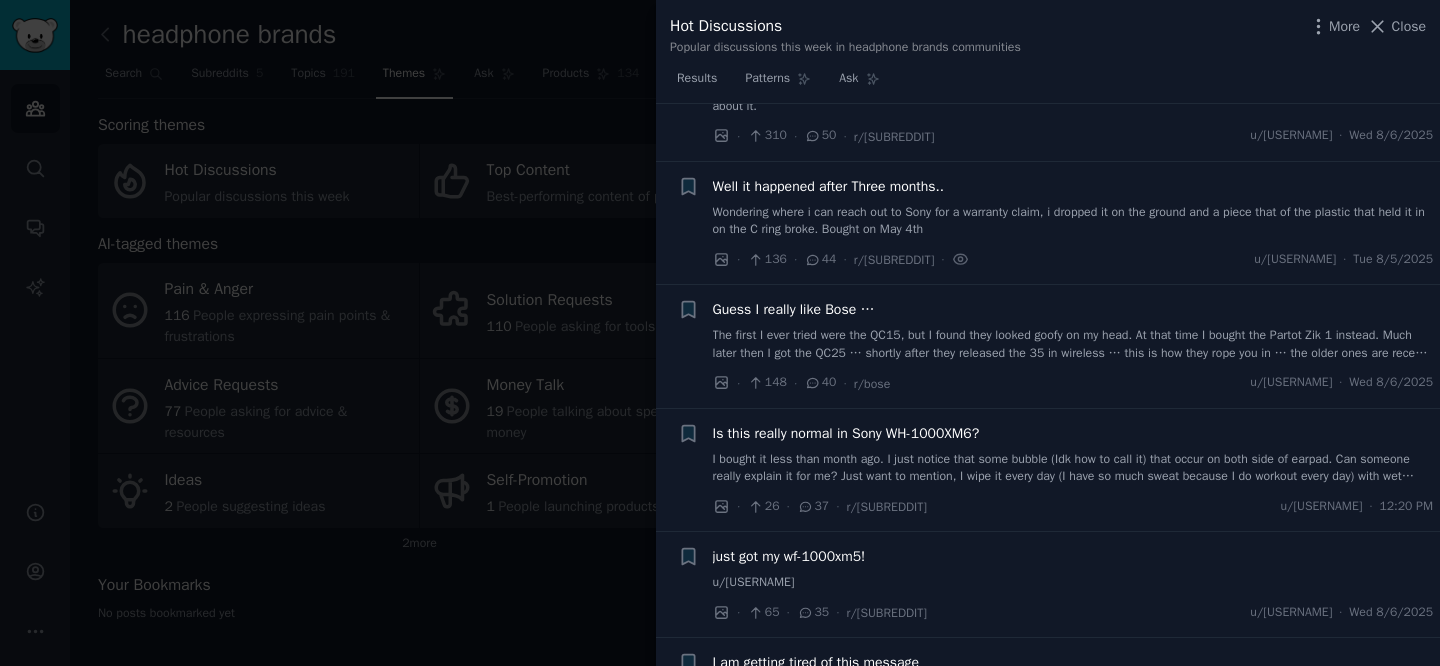 click on "Wondering where i can reach out to Sony for a warranty claim, i dropped it on the ground and a piece that of the plastic that held it in on the C ring broke. Bought on May 4th" at bounding box center (1073, 221) 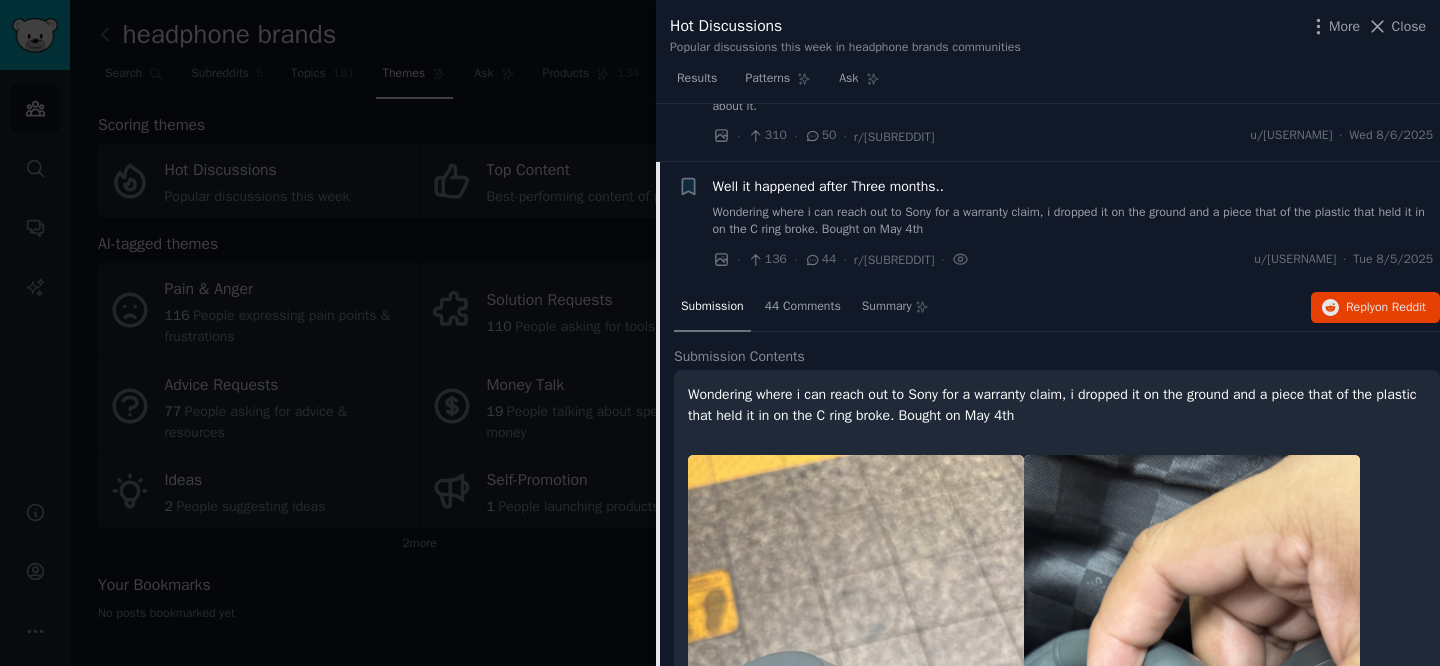 scroll, scrollTop: 508, scrollLeft: 0, axis: vertical 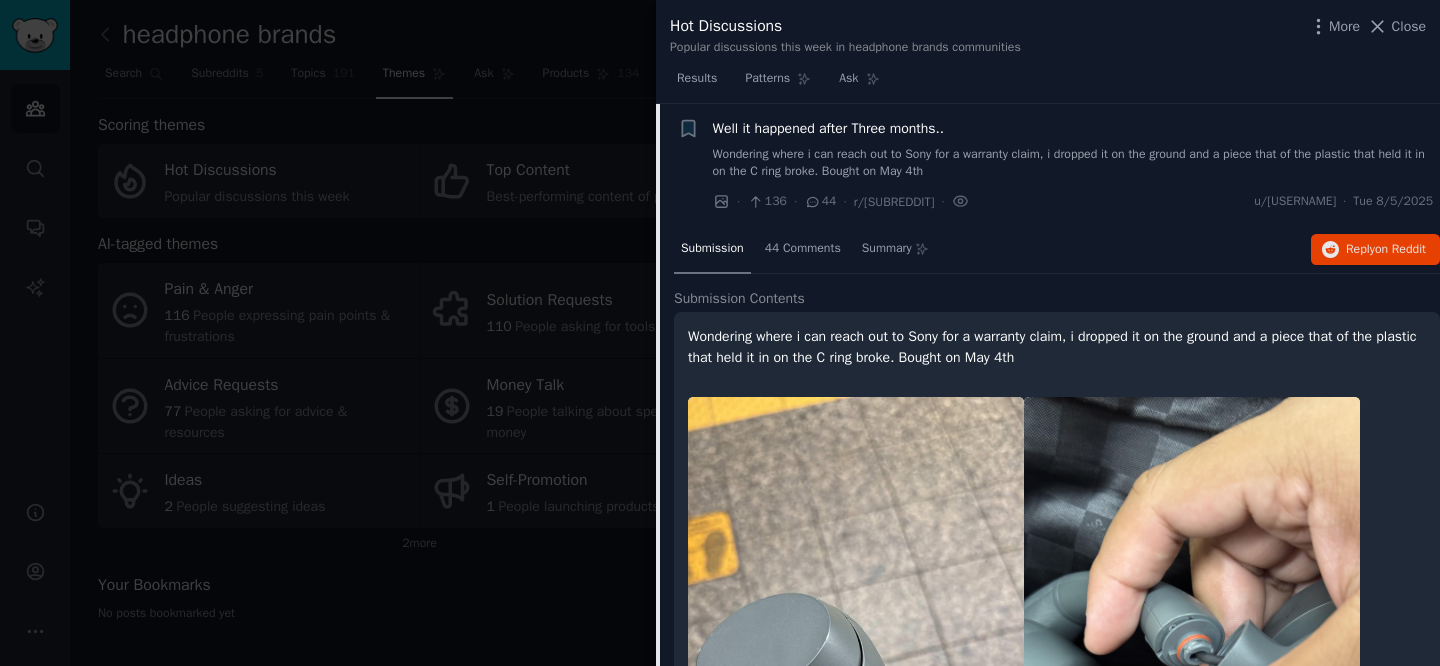 click on "Well it happened after Three months.. Wondering where i can reach out to Sony for a warranty claim, i dropped it on the ground and a piece that of the plastic that held it in on the C ring broke. Bought on May 4th · 136 · 44 · r/SonyHeadphones · u/[USERNAME] · Tue 8/5/2025" at bounding box center [1073, 165] 